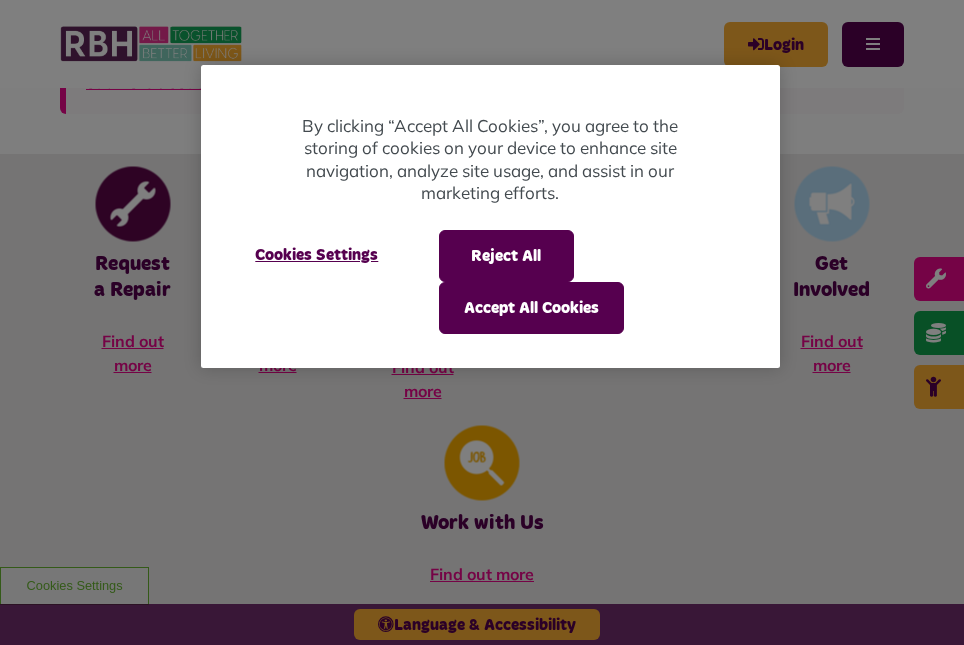 scroll, scrollTop: 852, scrollLeft: 0, axis: vertical 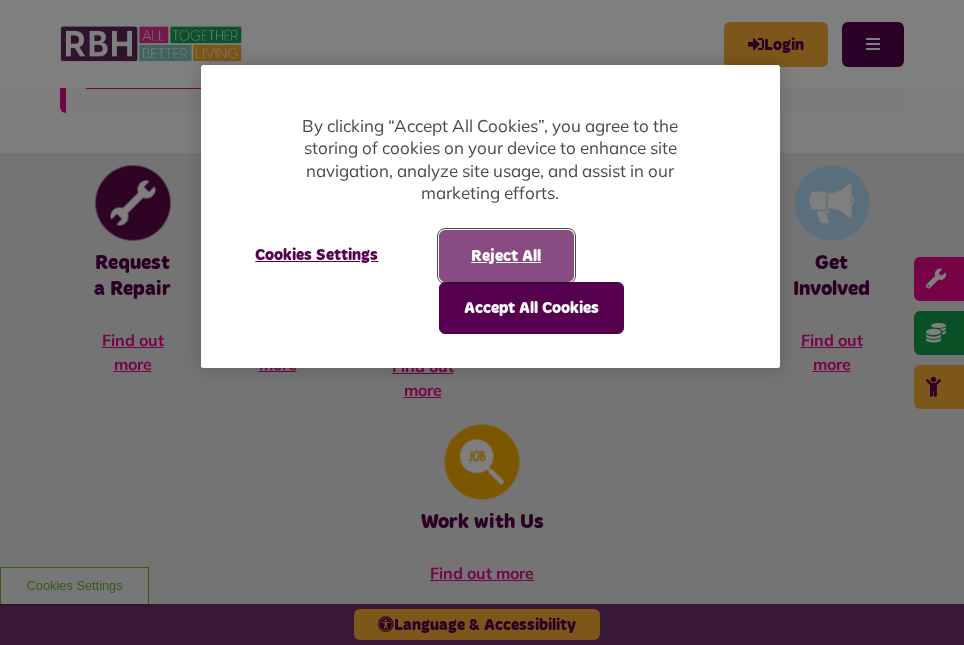 click on "Reject All" at bounding box center (506, 256) 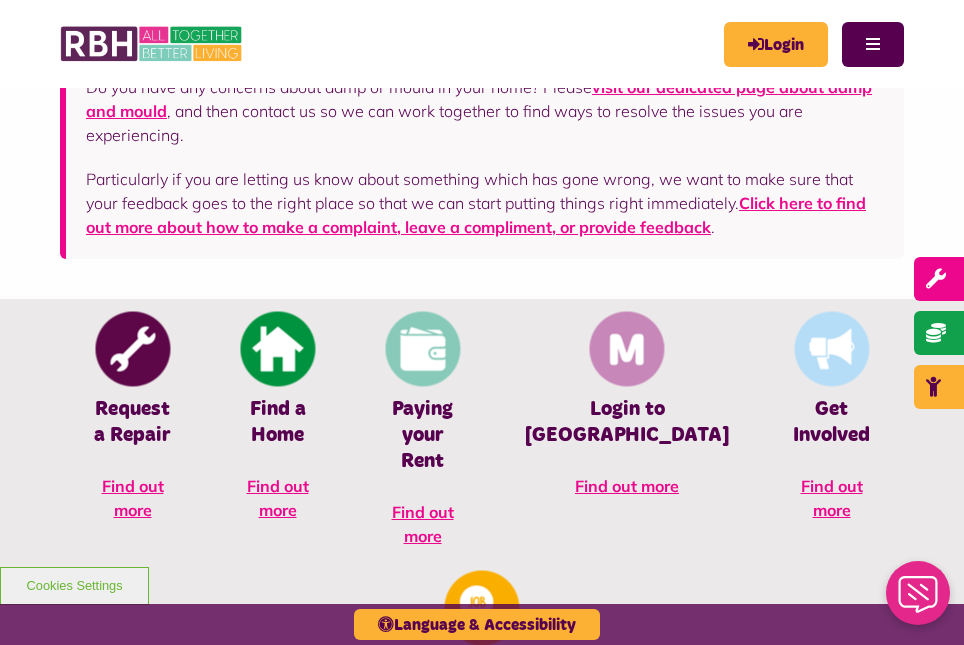 scroll, scrollTop: 438, scrollLeft: 0, axis: vertical 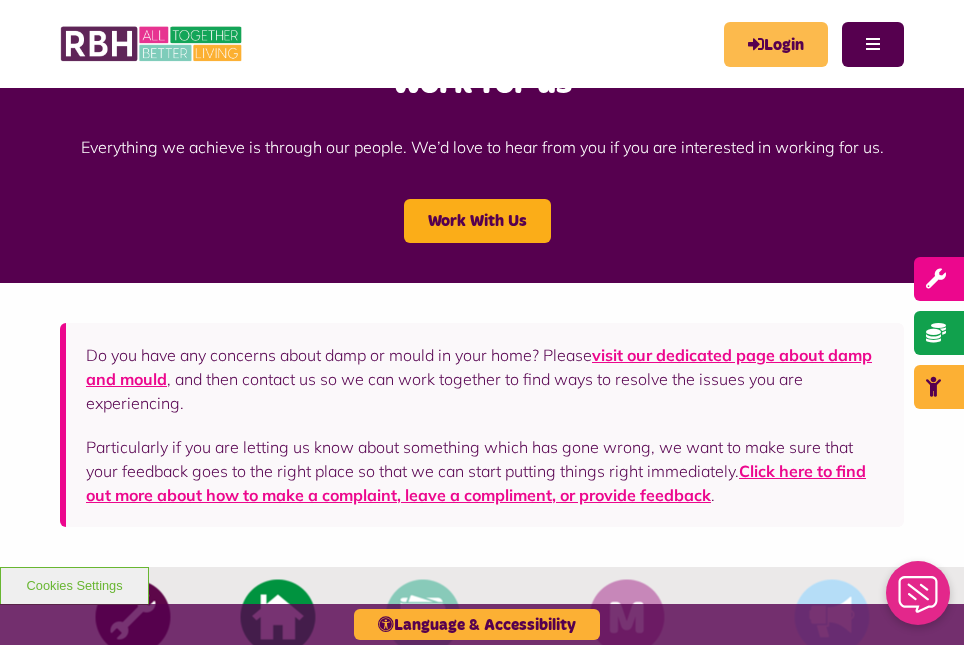 click on "Login" at bounding box center [776, 44] 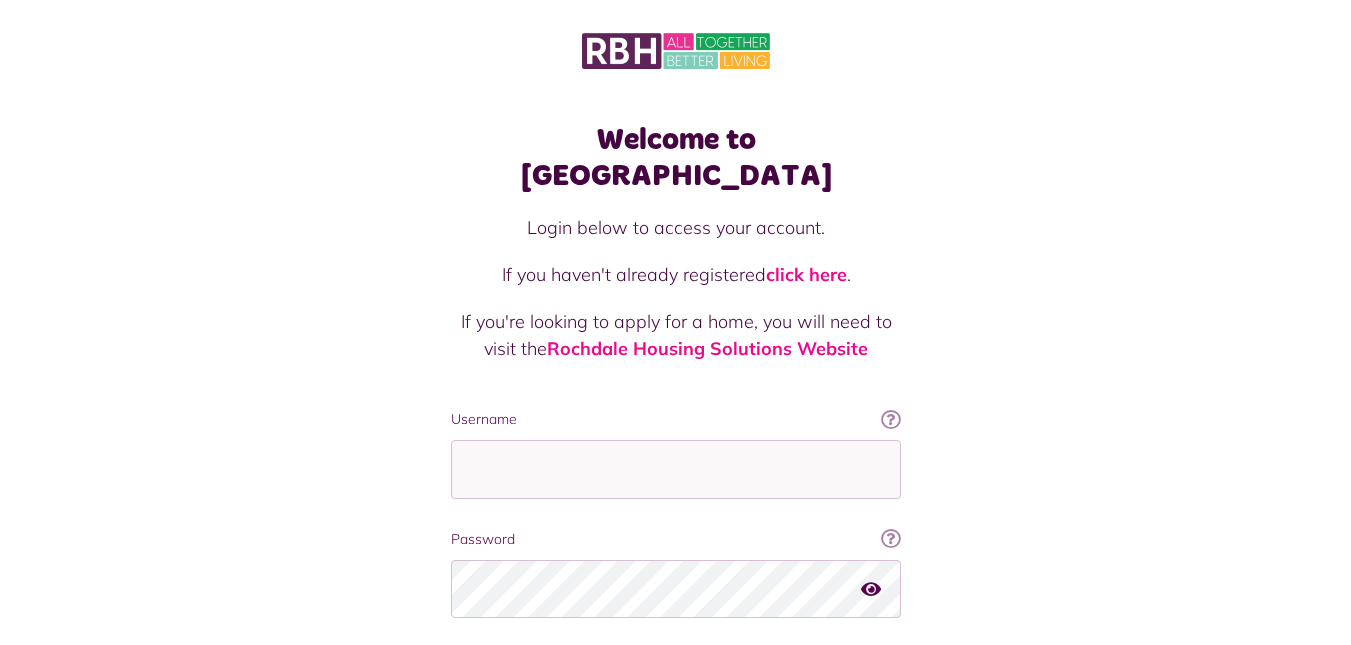 scroll, scrollTop: 0, scrollLeft: 0, axis: both 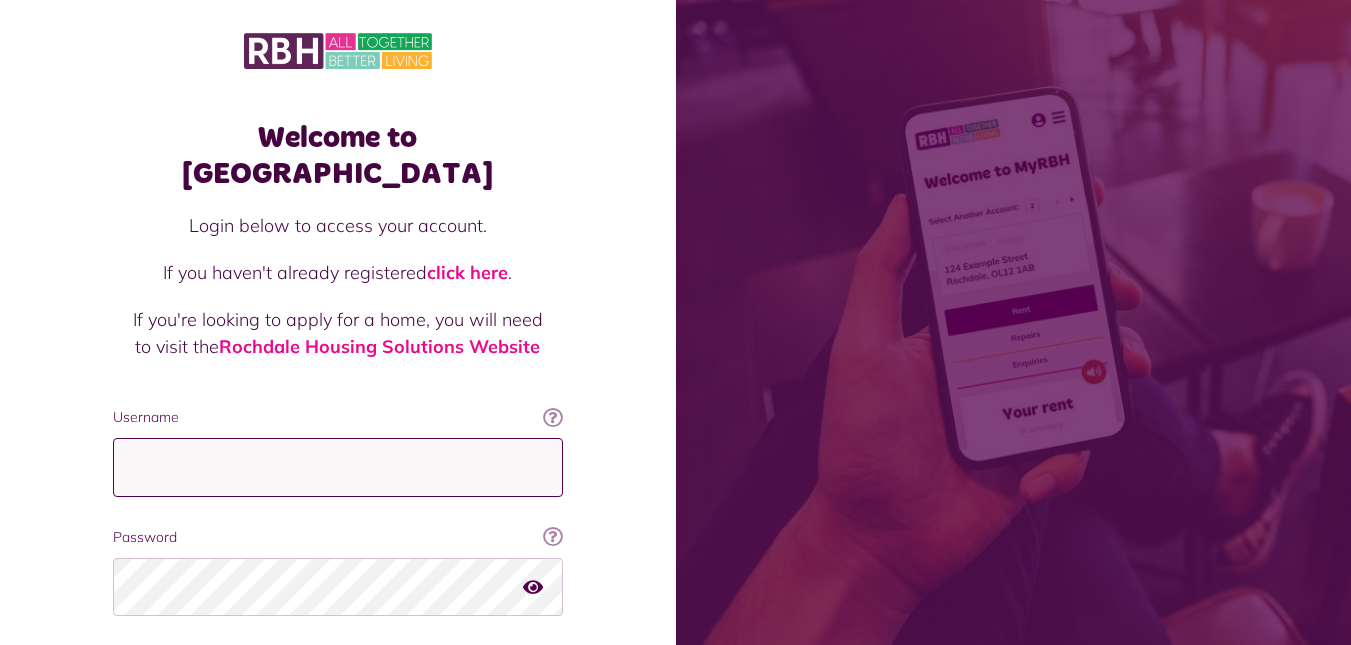 type on "**********" 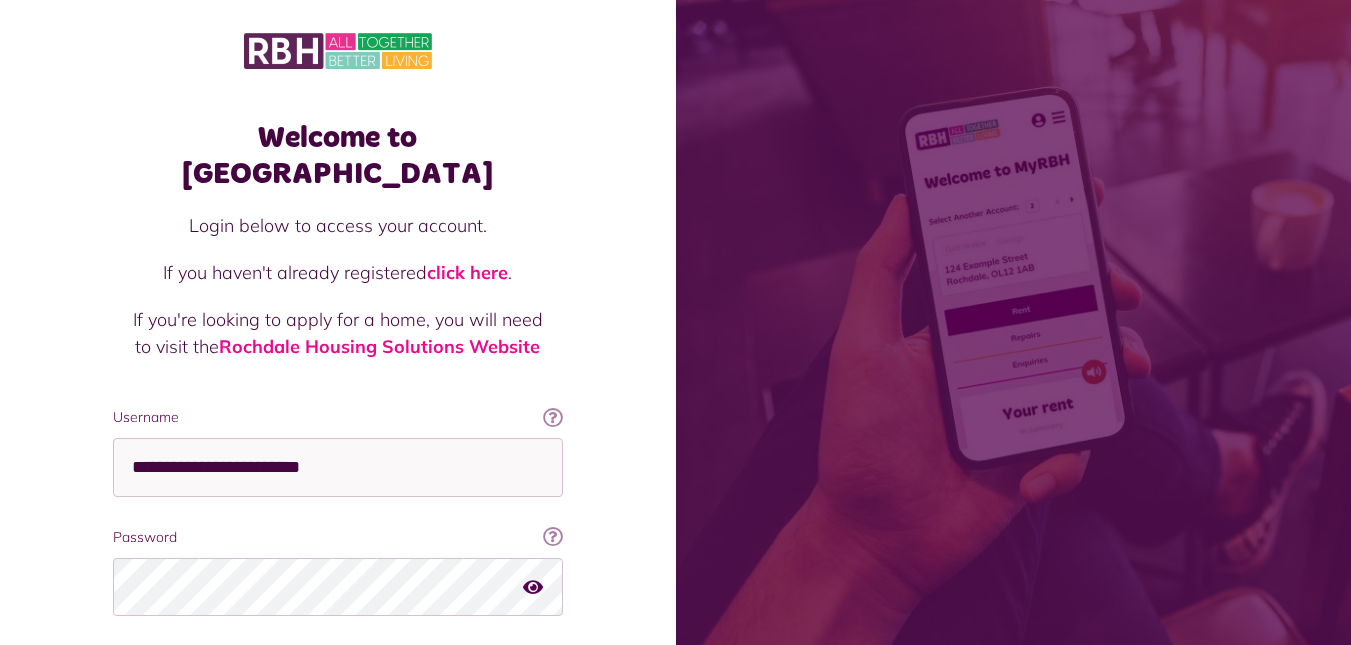 click on "Login" at bounding box center [338, 674] 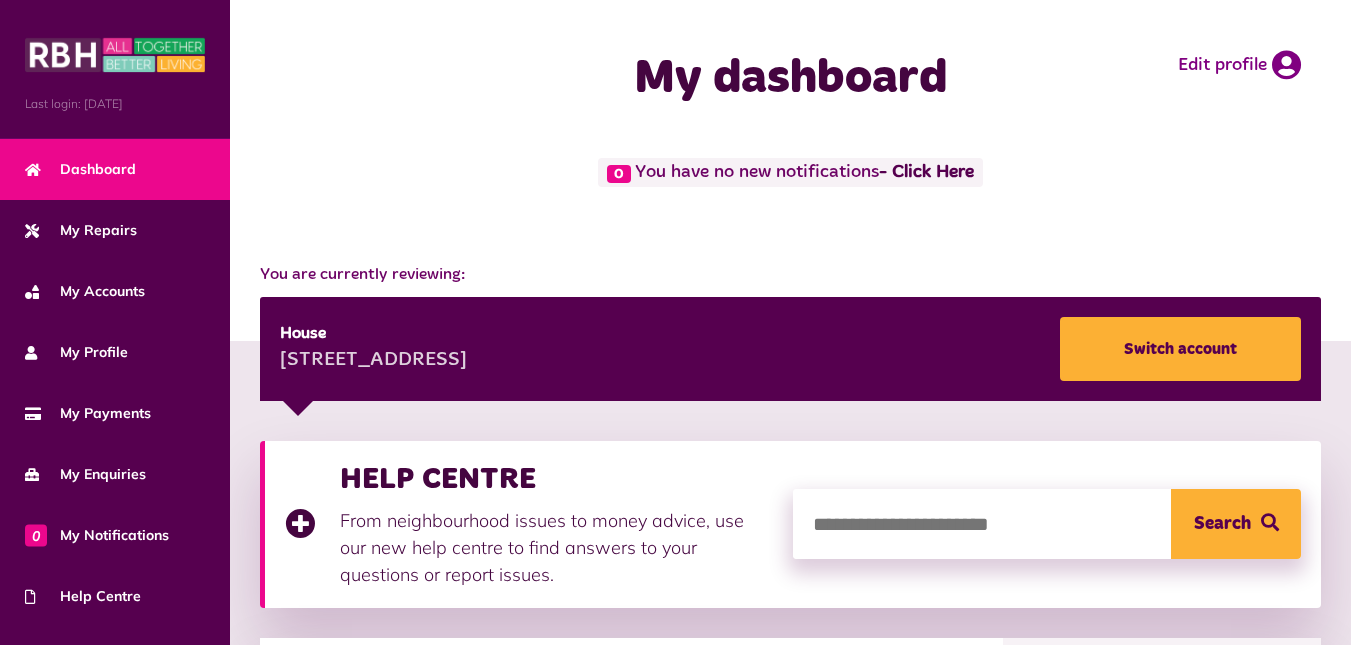 scroll, scrollTop: 0, scrollLeft: 0, axis: both 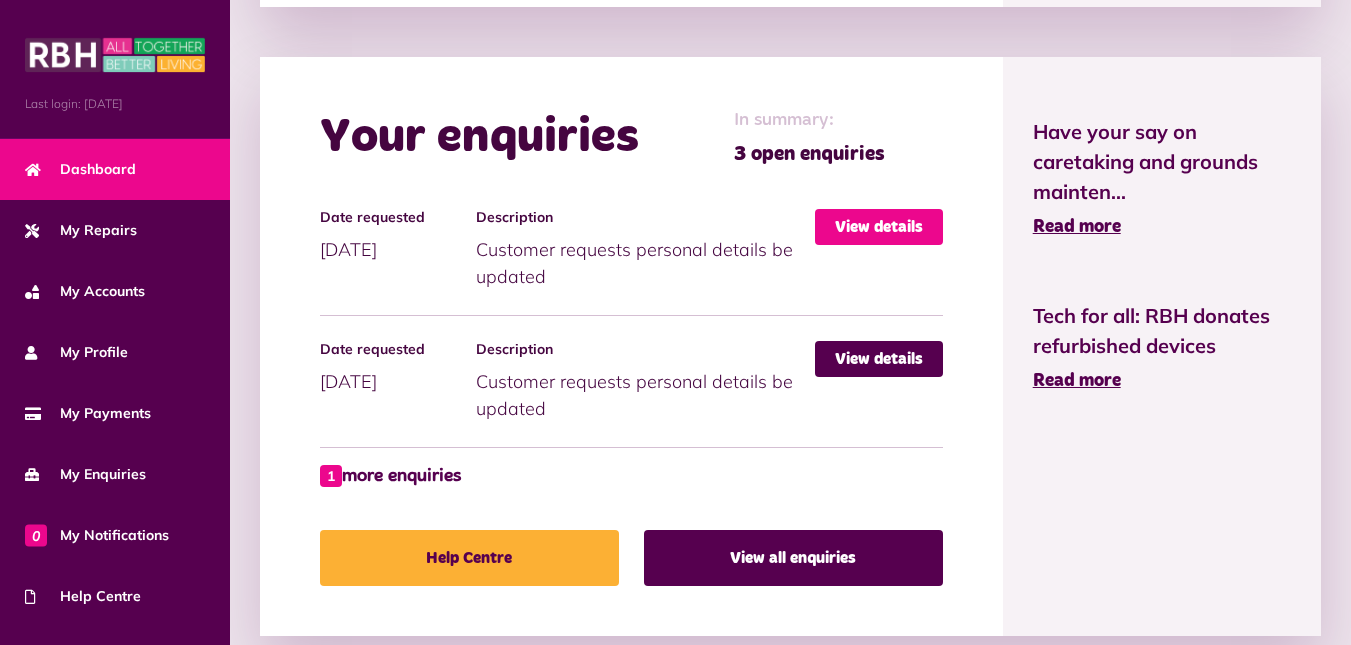 click on "View details" at bounding box center (879, 227) 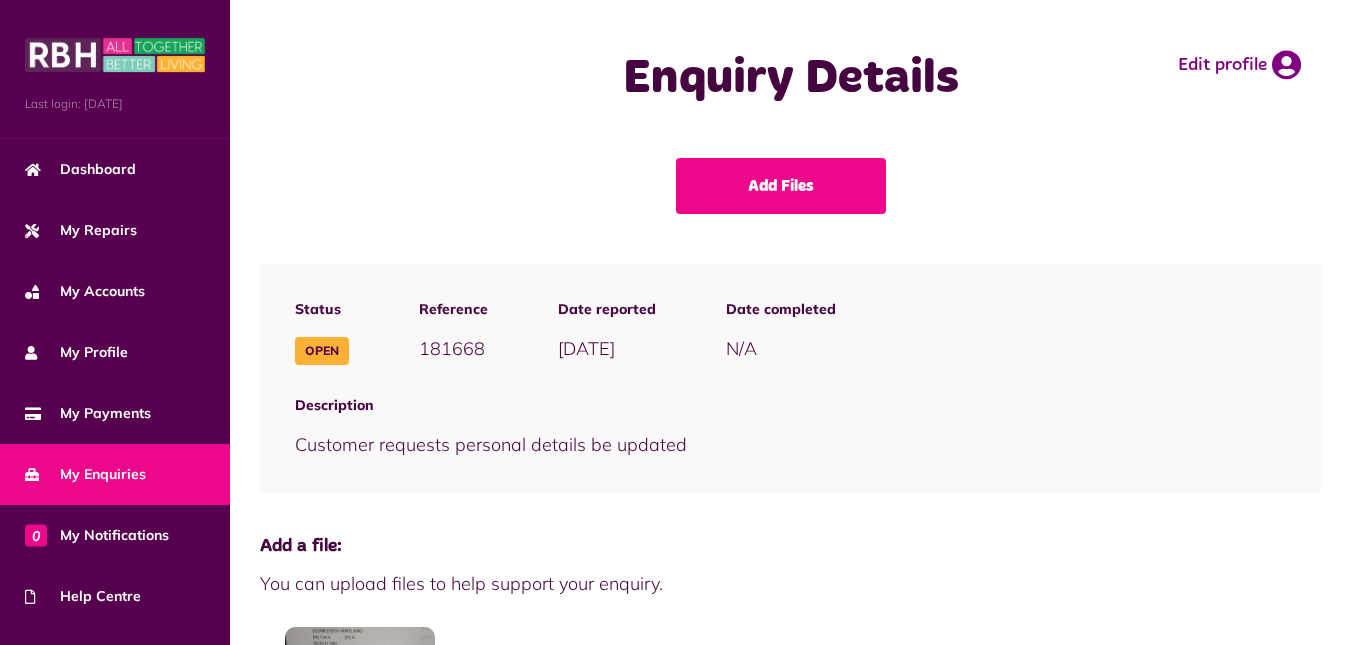 scroll, scrollTop: 22, scrollLeft: 0, axis: vertical 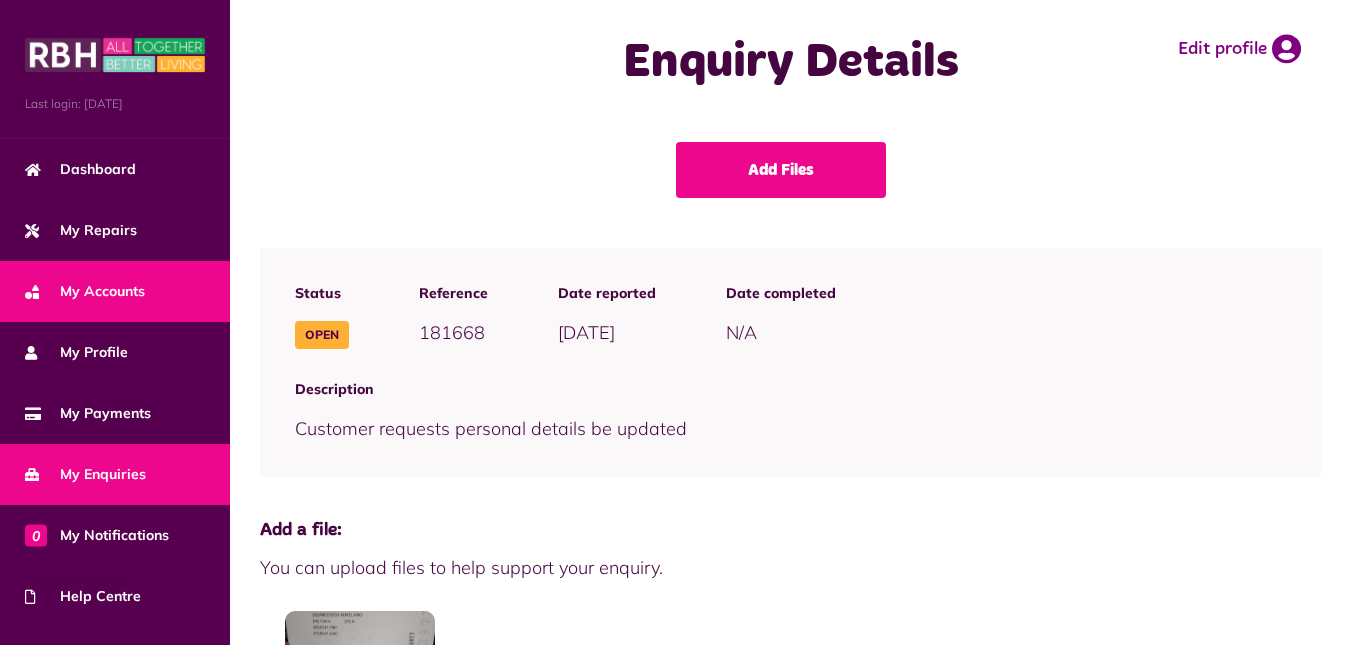 click on "My Accounts" at bounding box center [115, 291] 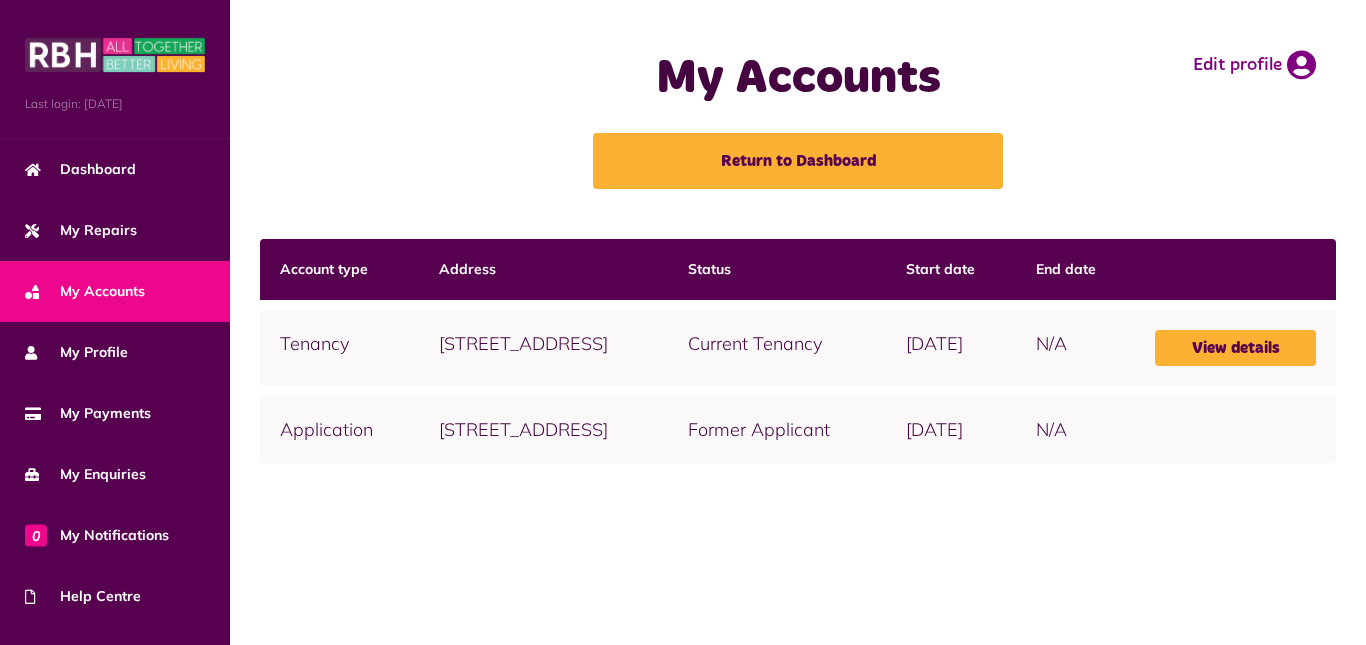 scroll, scrollTop: 0, scrollLeft: 0, axis: both 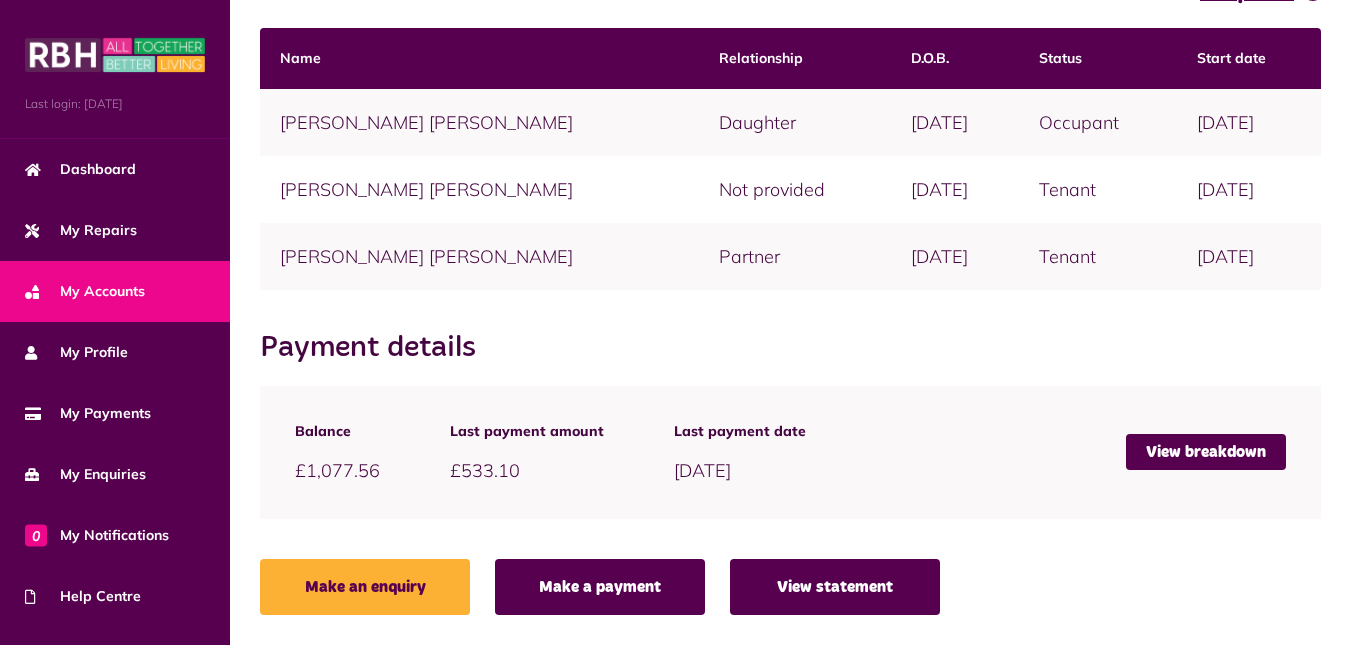 click on "View statement" at bounding box center (835, 587) 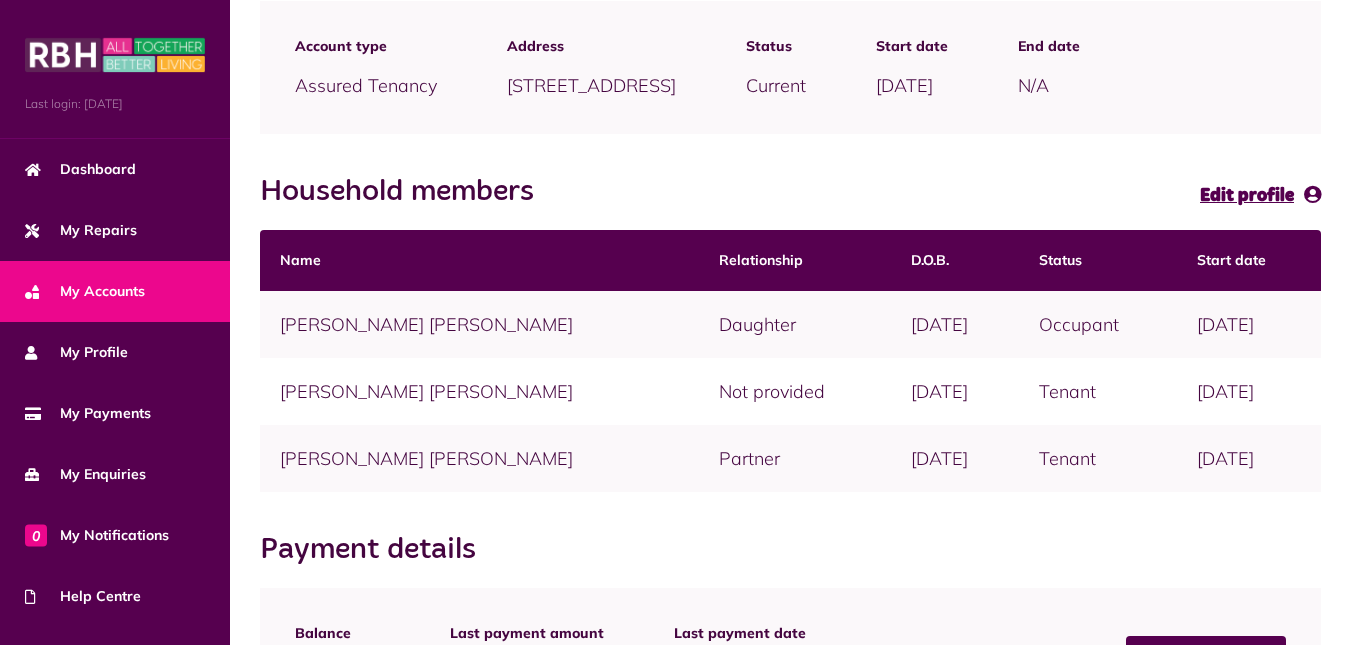 scroll, scrollTop: 293, scrollLeft: 0, axis: vertical 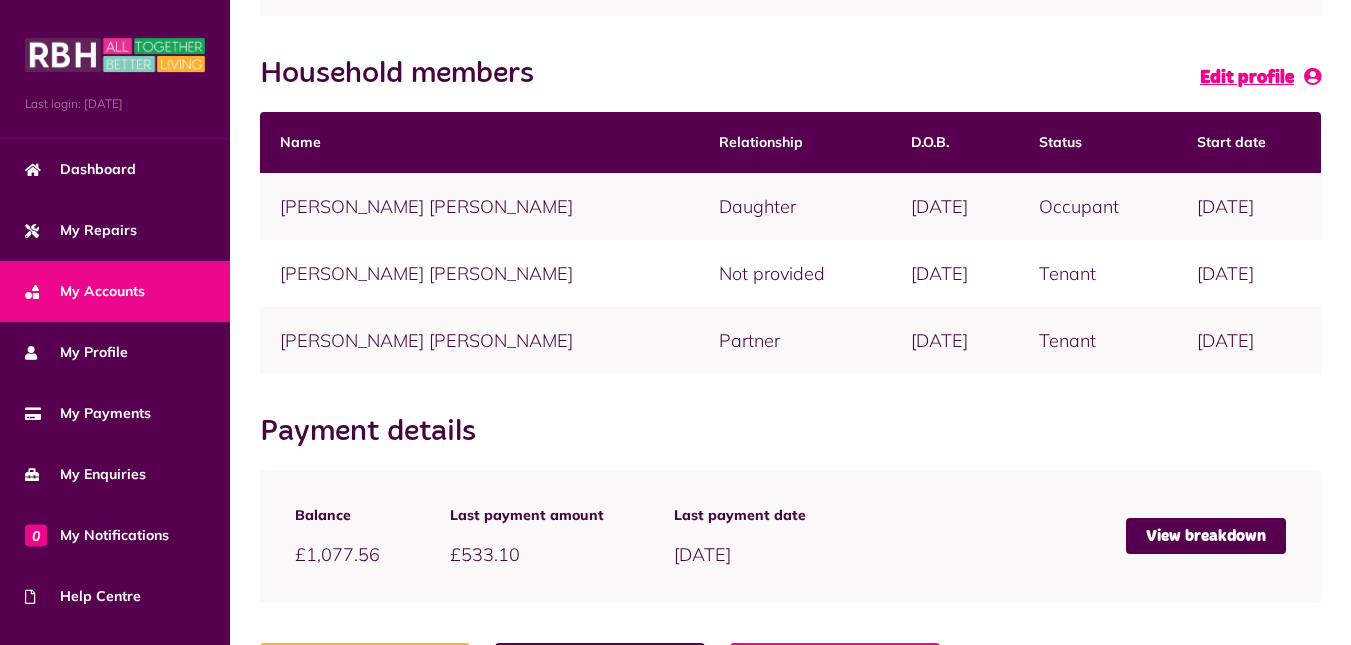 click on "Edit profile" at bounding box center [1247, 78] 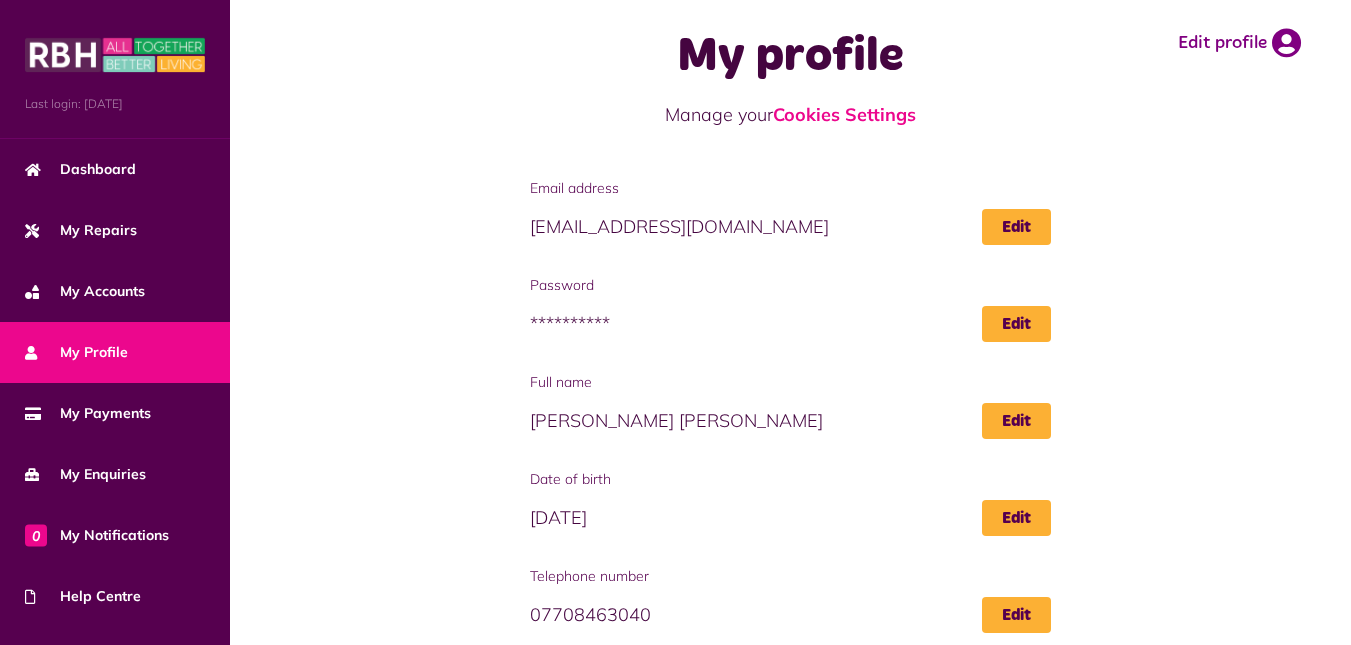 scroll, scrollTop: 0, scrollLeft: 0, axis: both 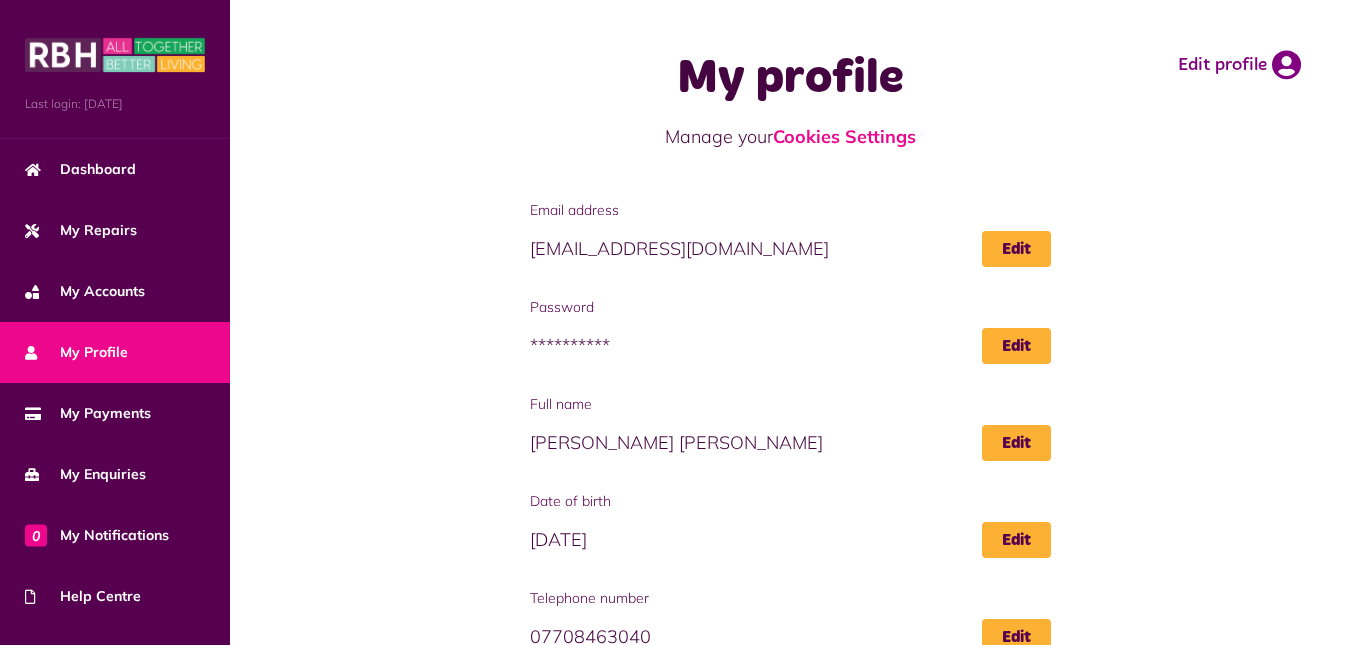 click on "**********" at bounding box center (790, 330) 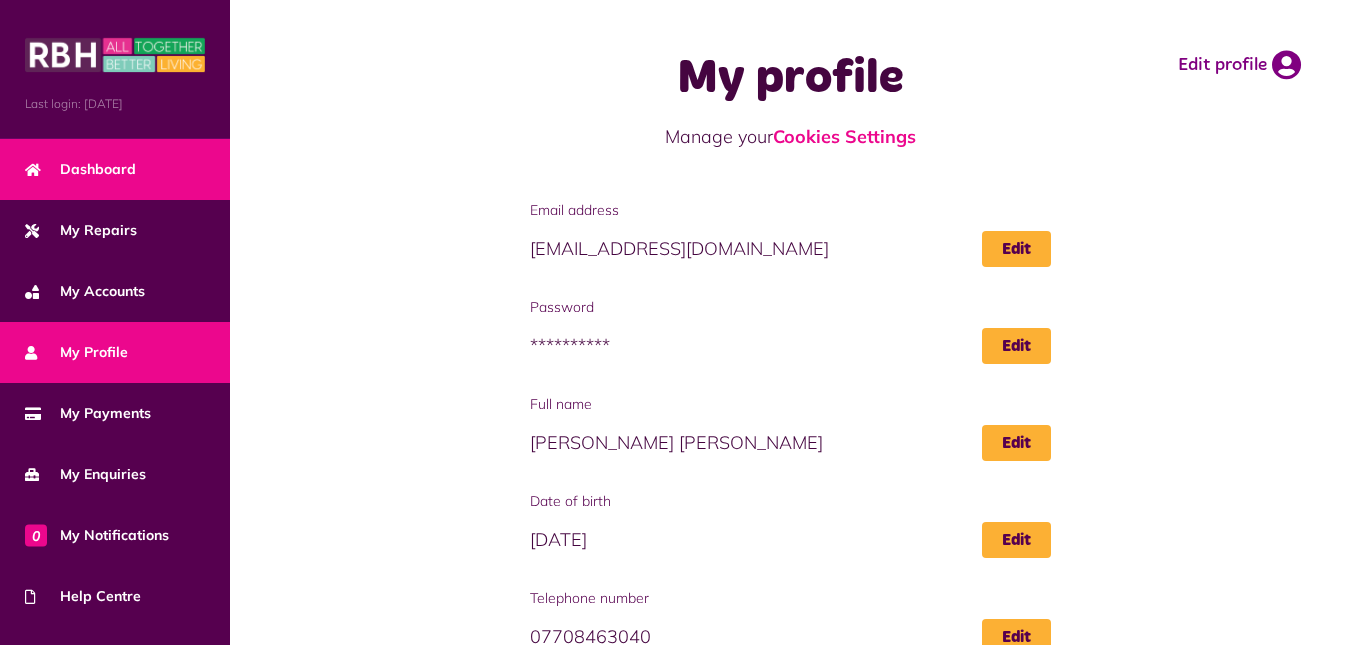 click on "Dashboard" at bounding box center (80, 169) 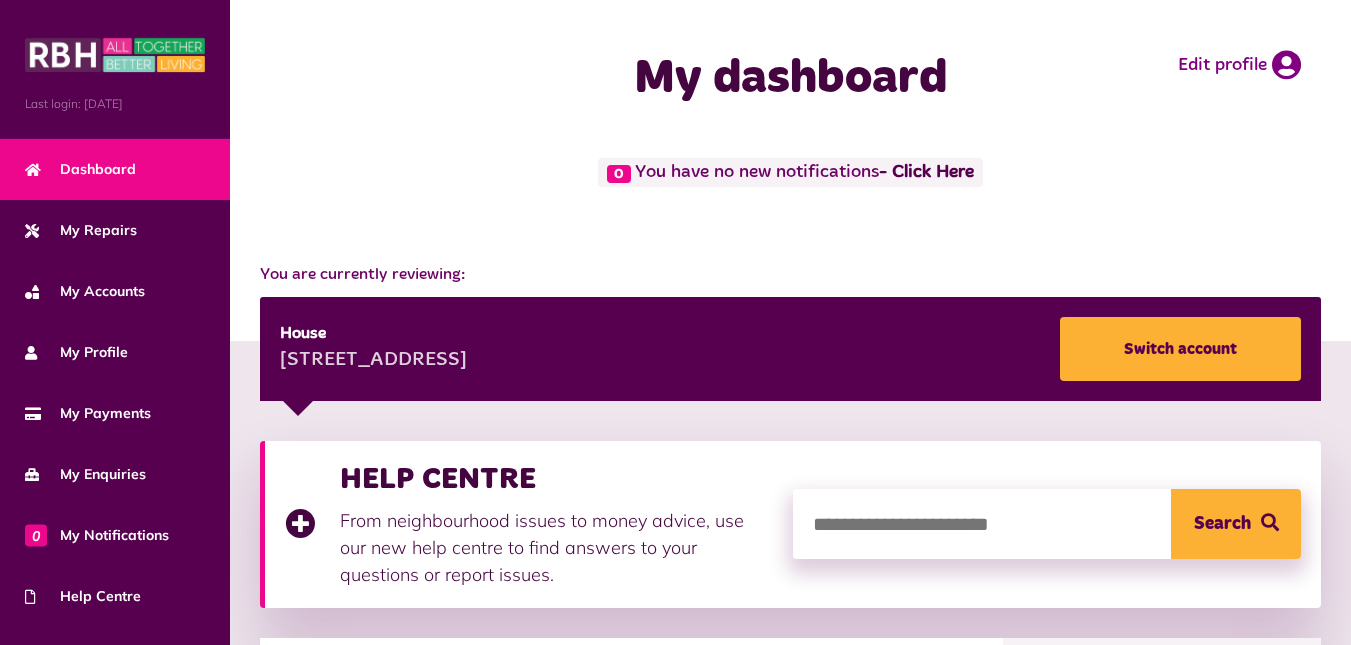 scroll, scrollTop: 0, scrollLeft: 0, axis: both 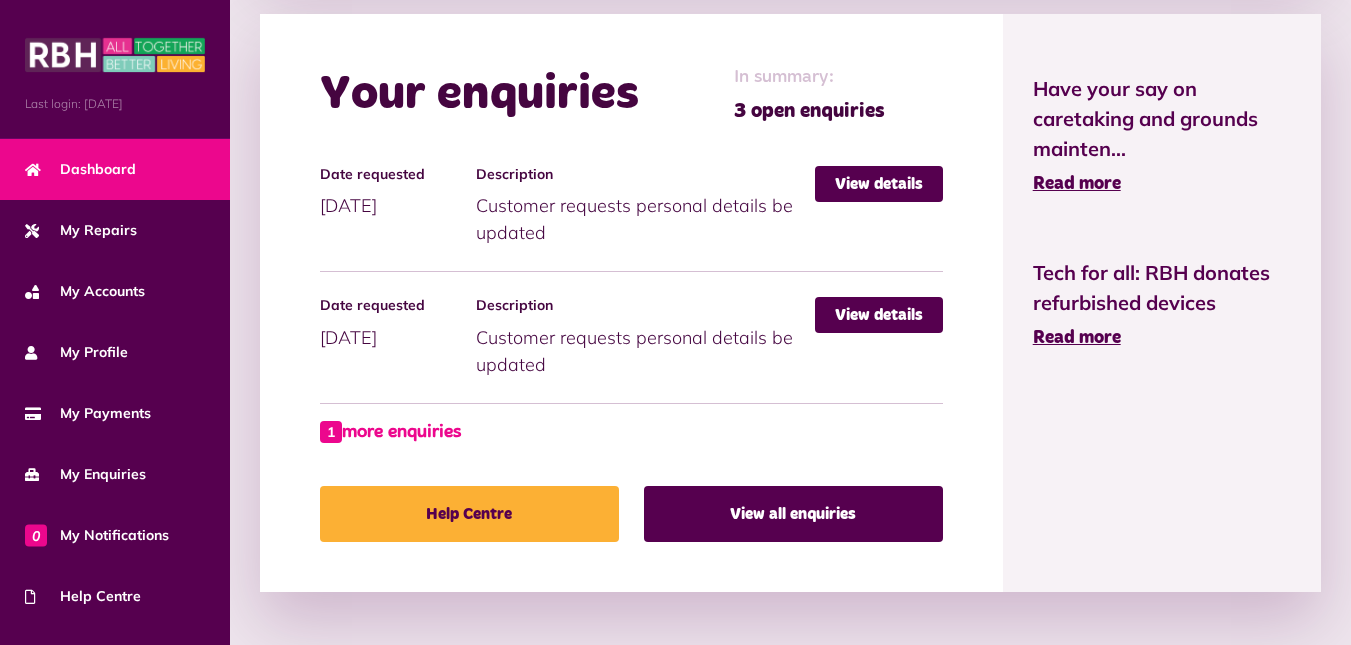 click on "1
more enquiries" at bounding box center (390, 432) 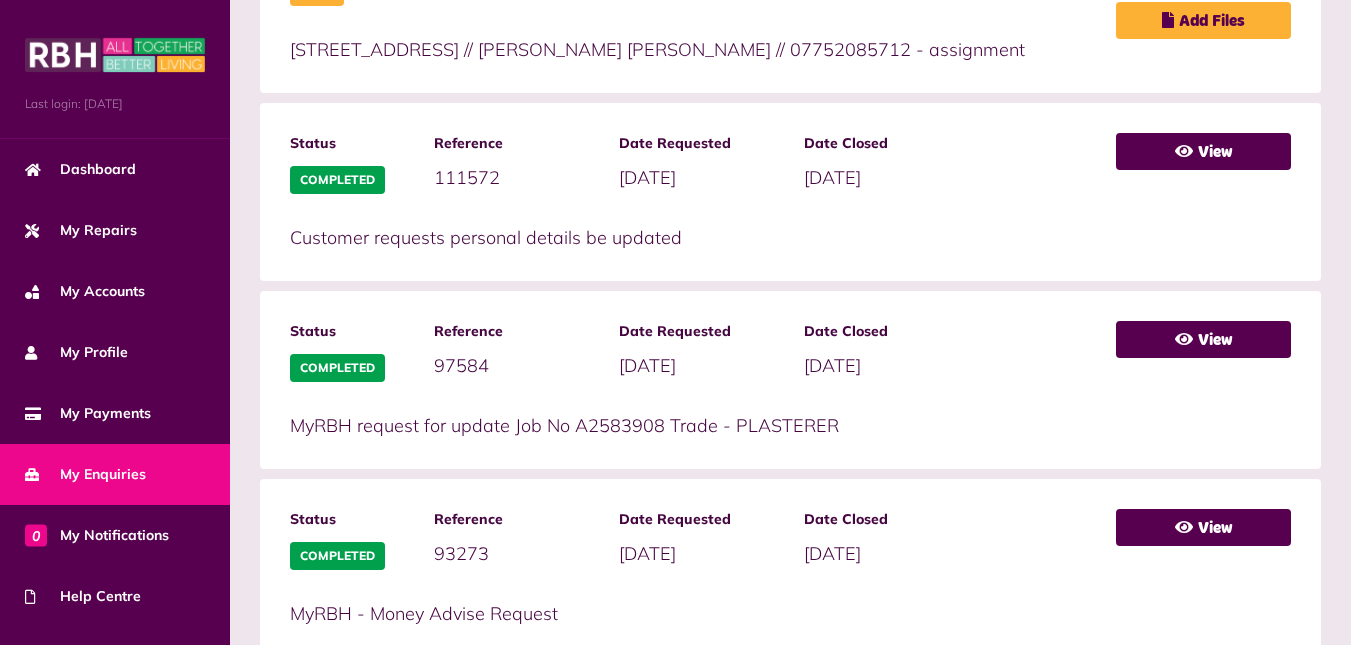 scroll, scrollTop: 1055, scrollLeft: 0, axis: vertical 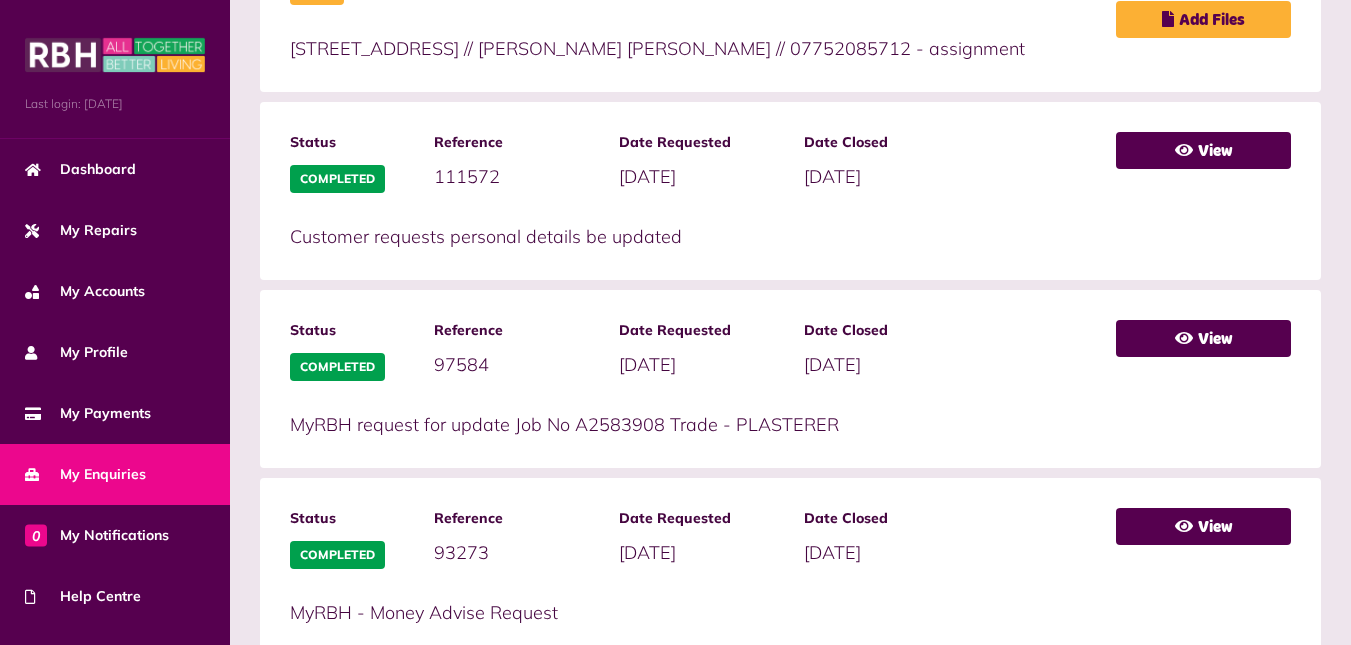 drag, startPoint x: 0, startPoint y: 0, endPoint x: 465, endPoint y: 483, distance: 670.45807 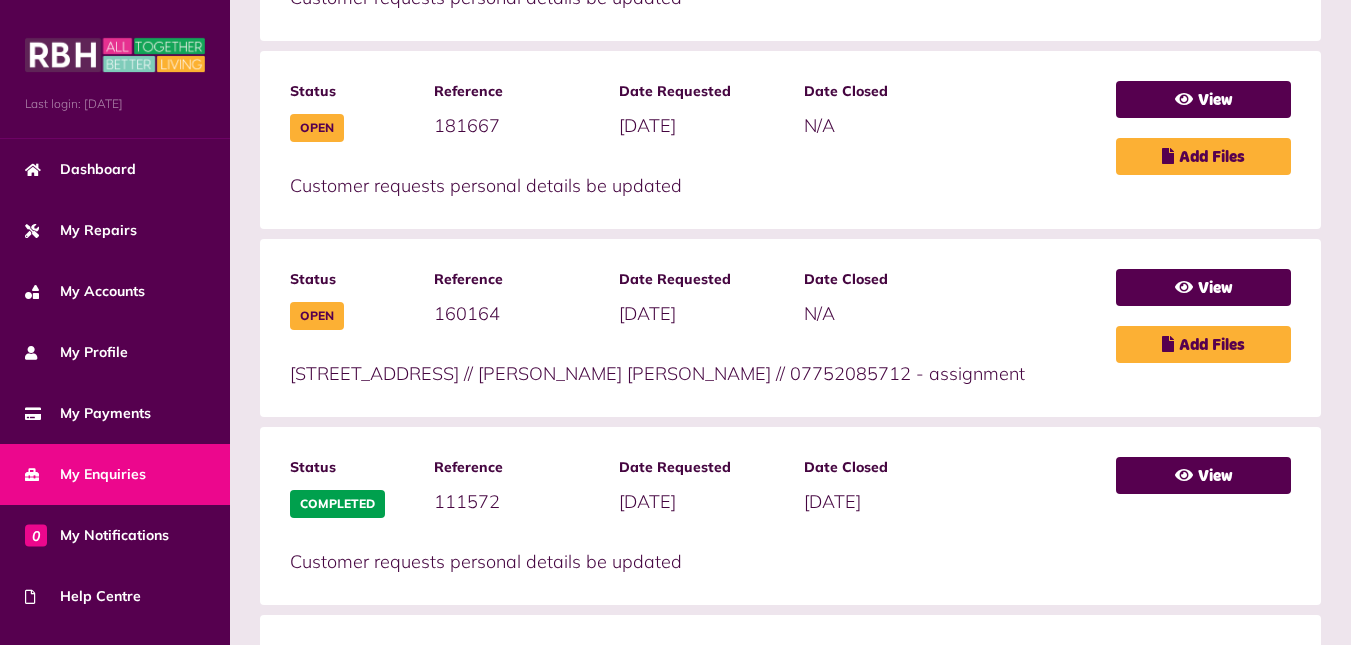 scroll, scrollTop: 729, scrollLeft: 0, axis: vertical 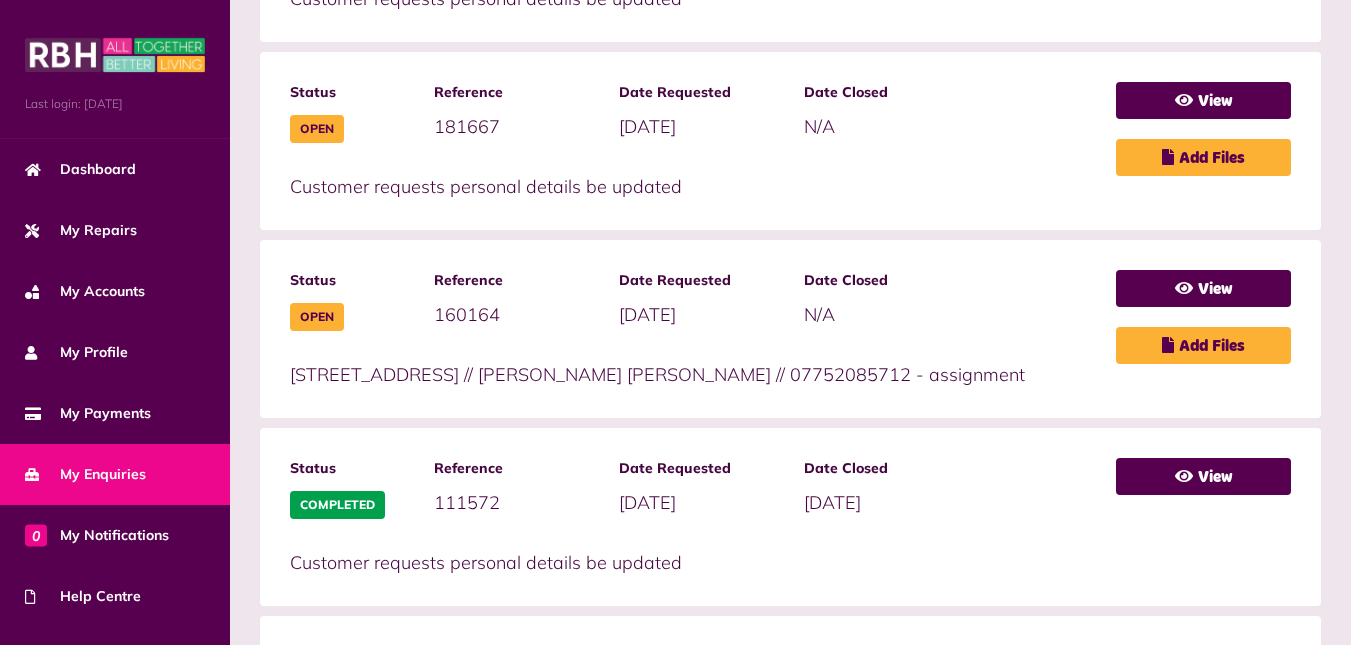 click on "View
Add Files" at bounding box center (1203, 329) 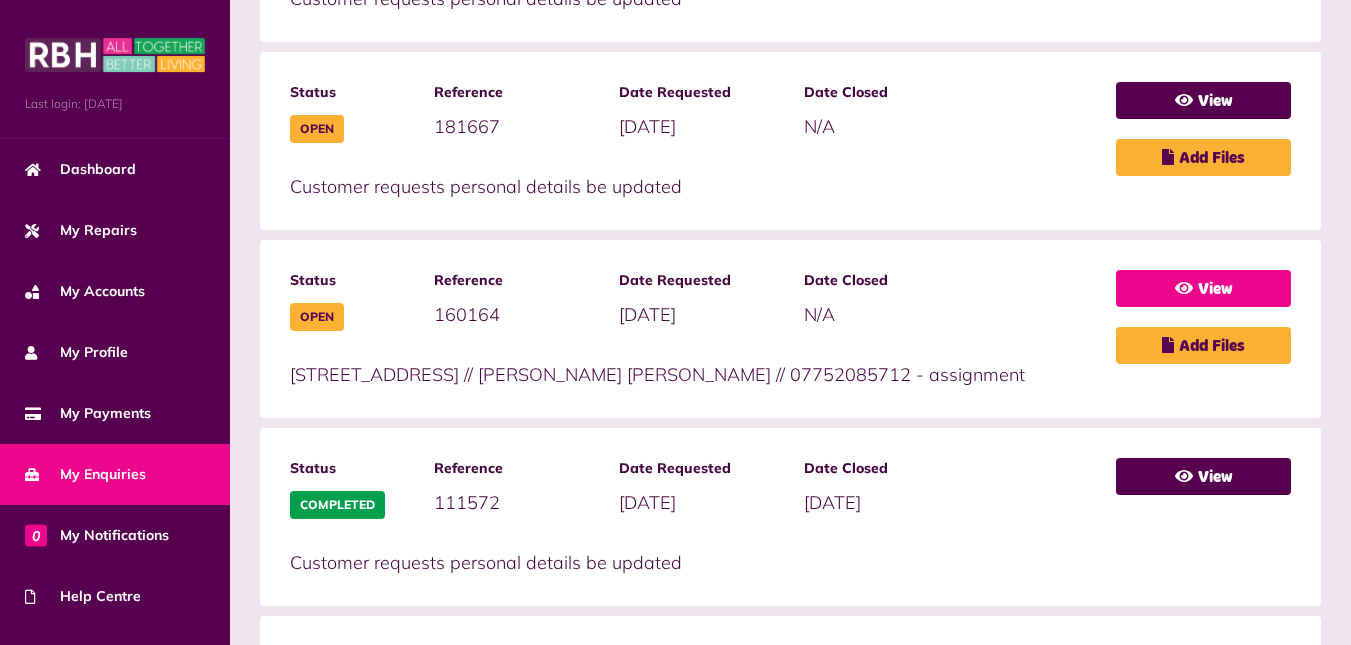 click at bounding box center (1184, 288) 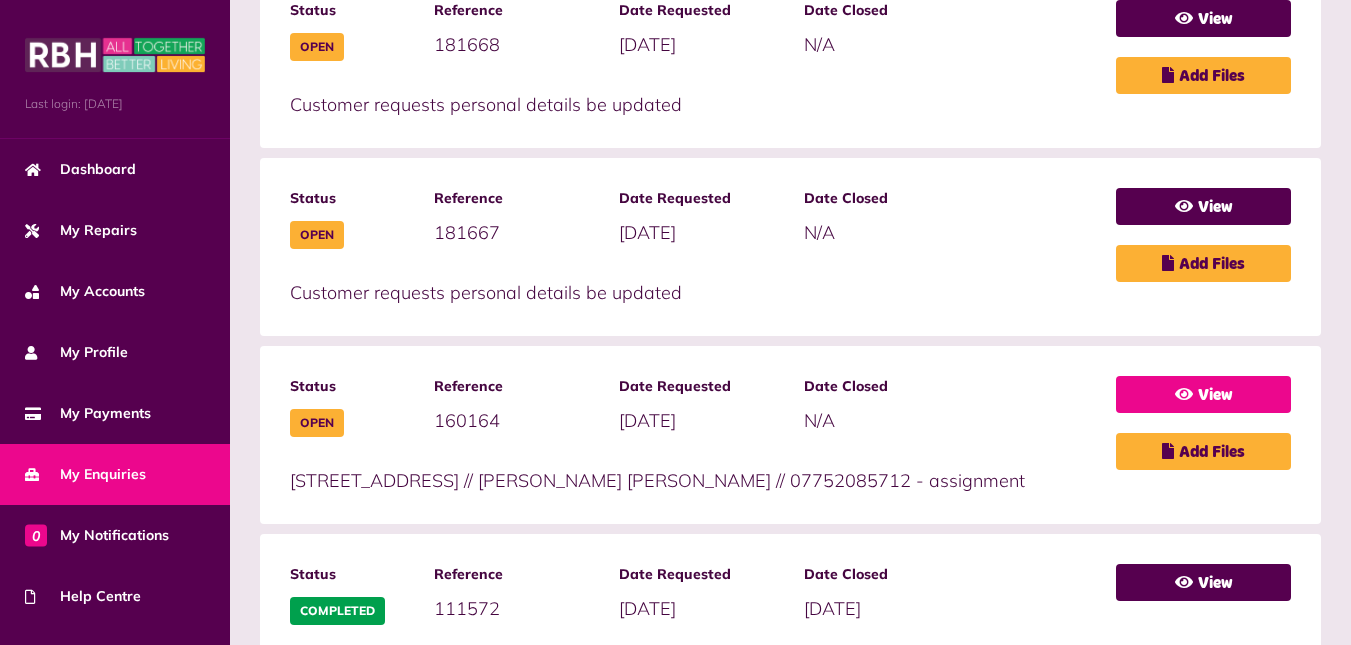 scroll, scrollTop: 622, scrollLeft: 0, axis: vertical 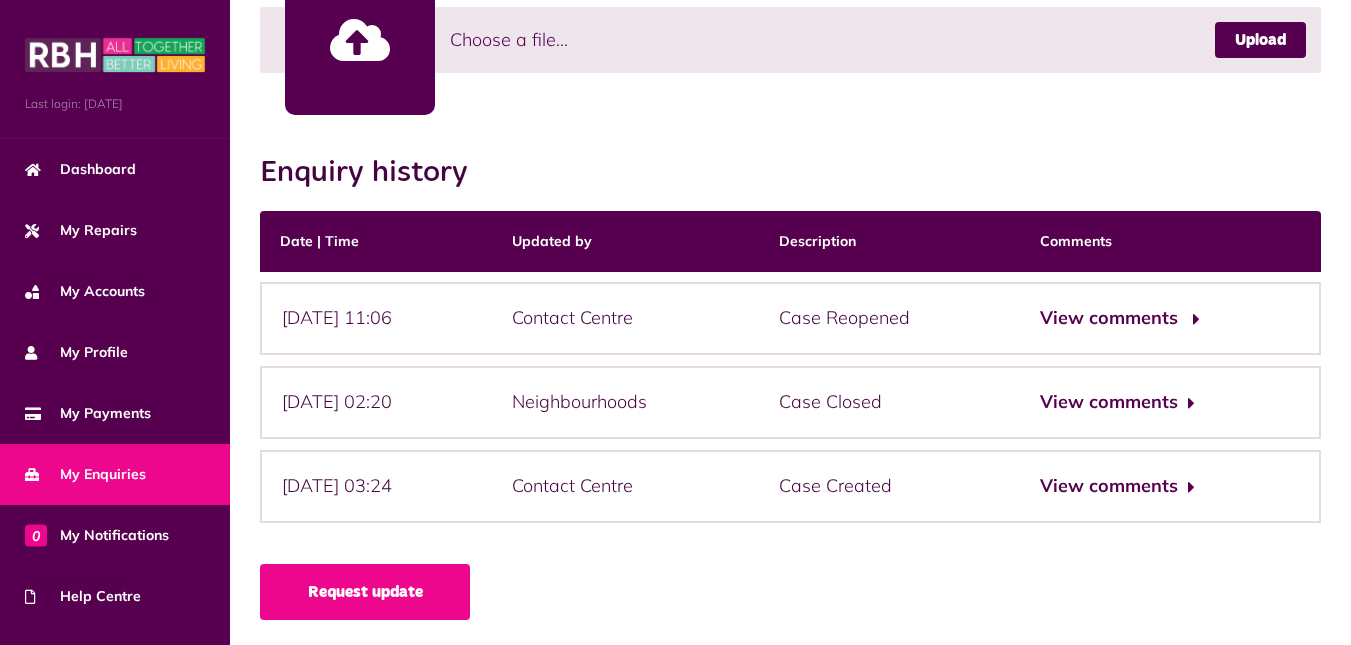 click on "View comments" at bounding box center [1117, 318] 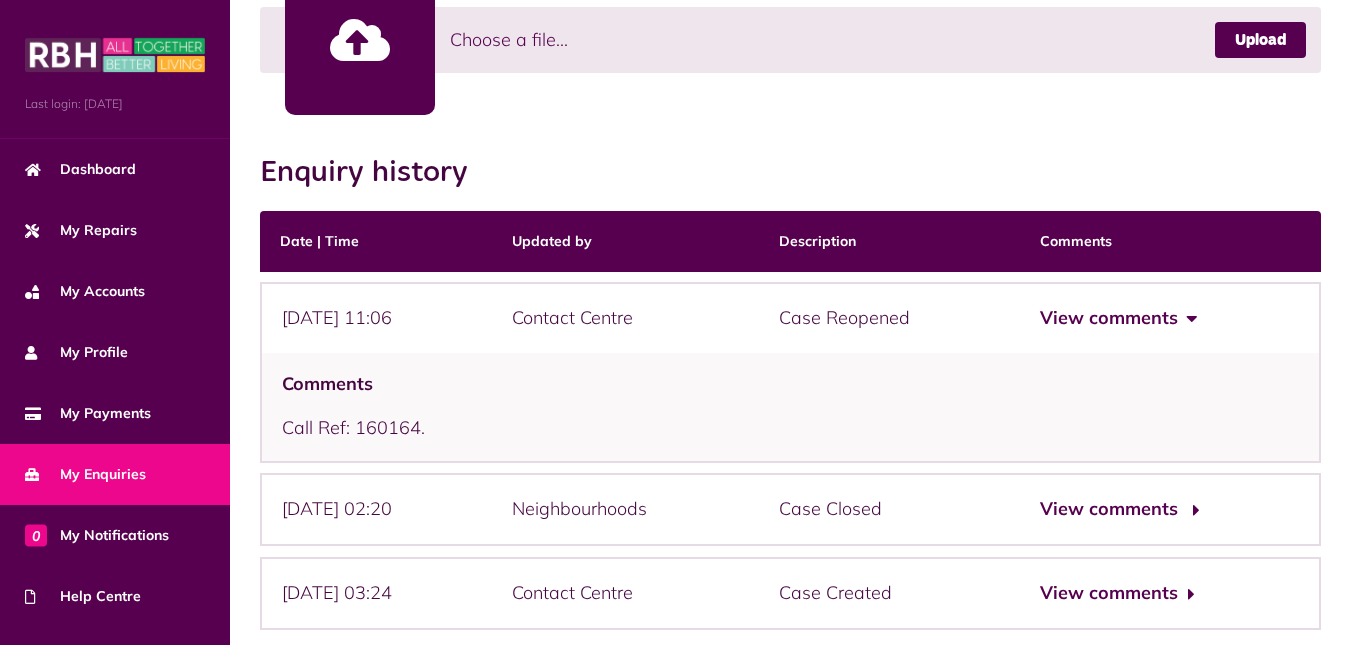 click on "View comments" at bounding box center (1117, 509) 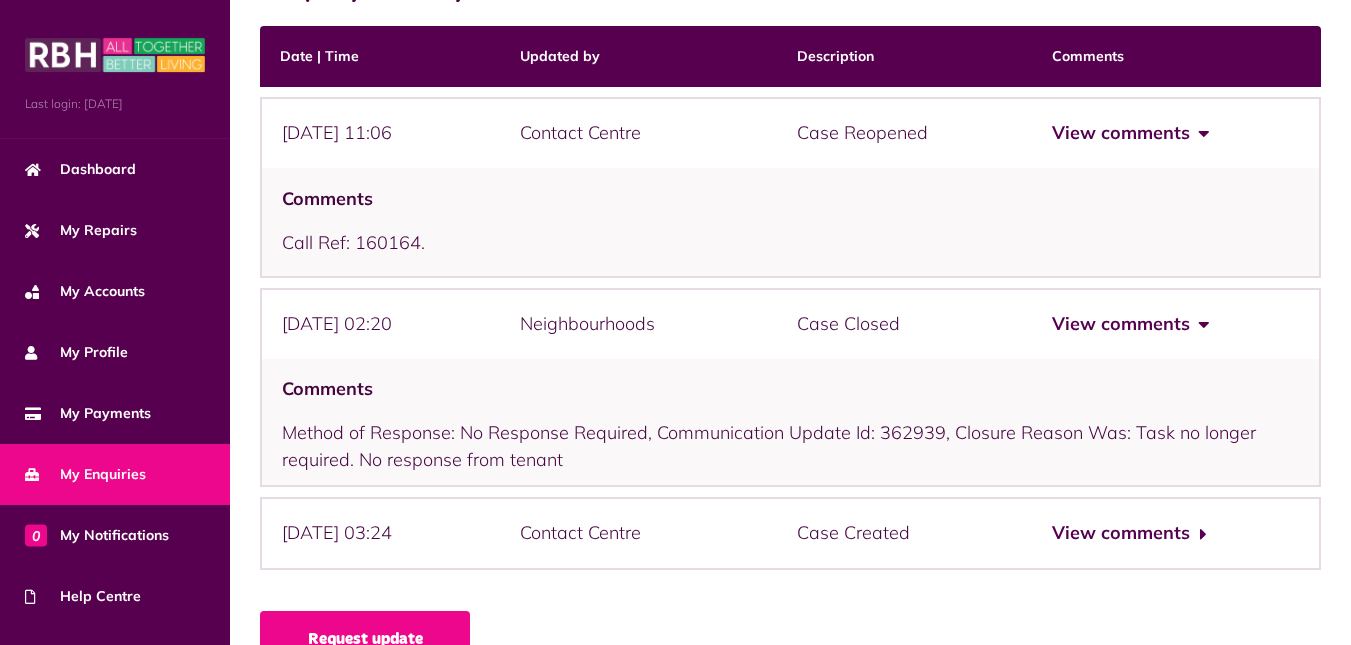 scroll, scrollTop: 949, scrollLeft: 0, axis: vertical 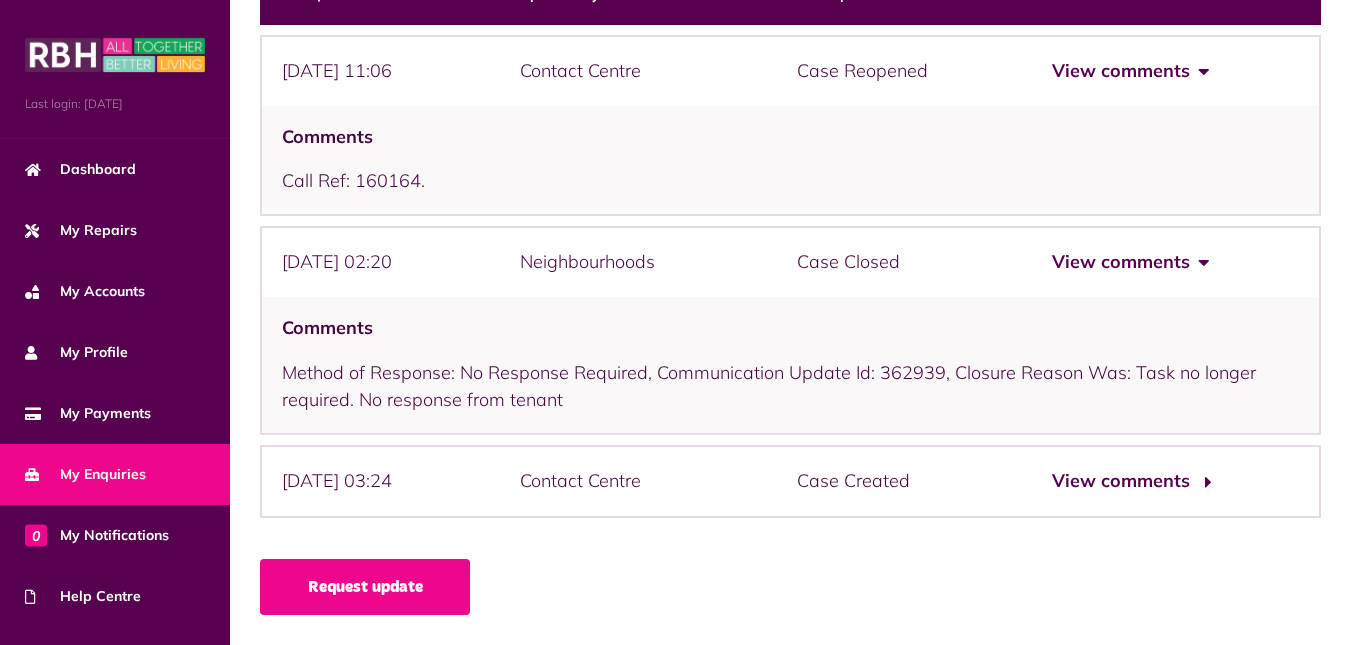 click on "View comments" at bounding box center (1129, 481) 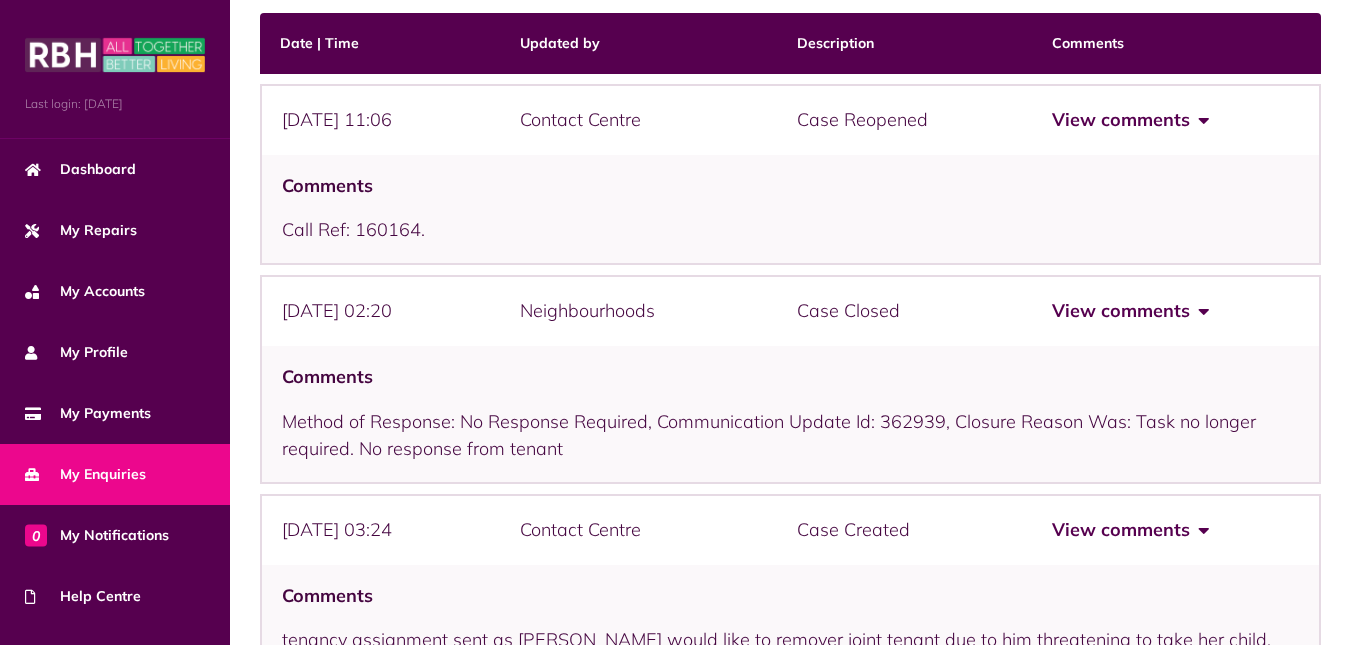 scroll, scrollTop: 1056, scrollLeft: 0, axis: vertical 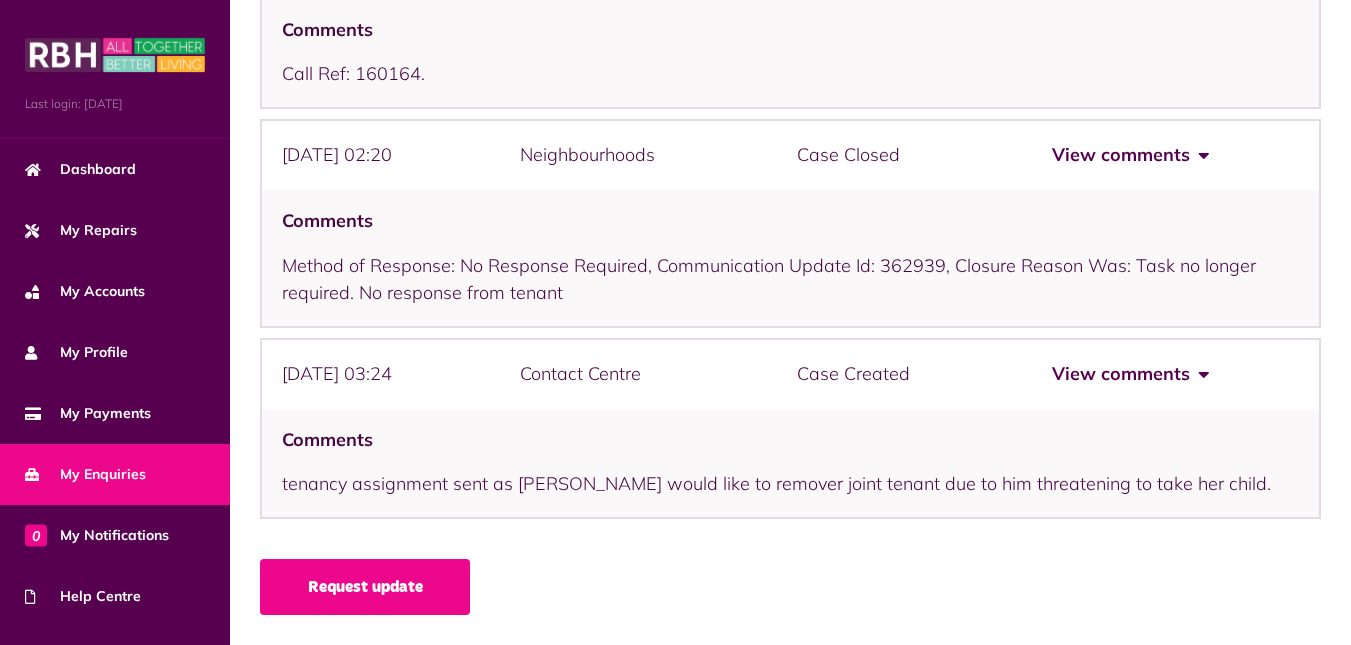 click on "View comments" at bounding box center [1129, 374] 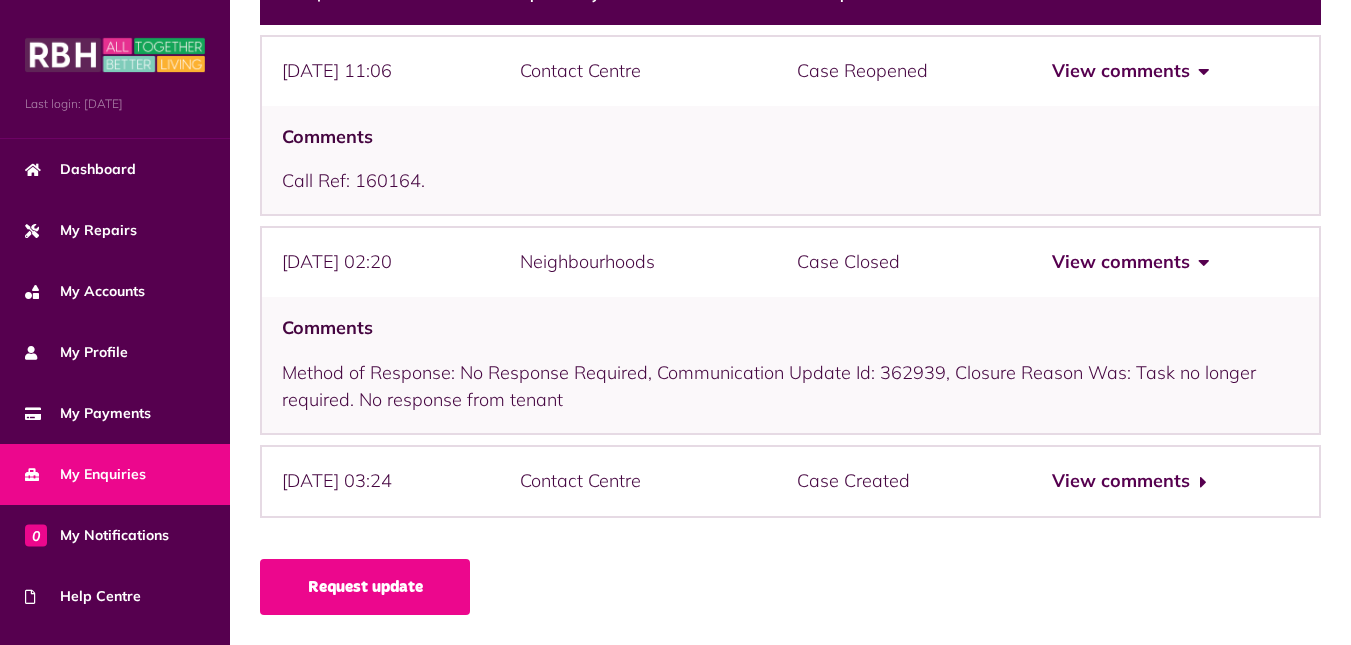 scroll, scrollTop: 949, scrollLeft: 0, axis: vertical 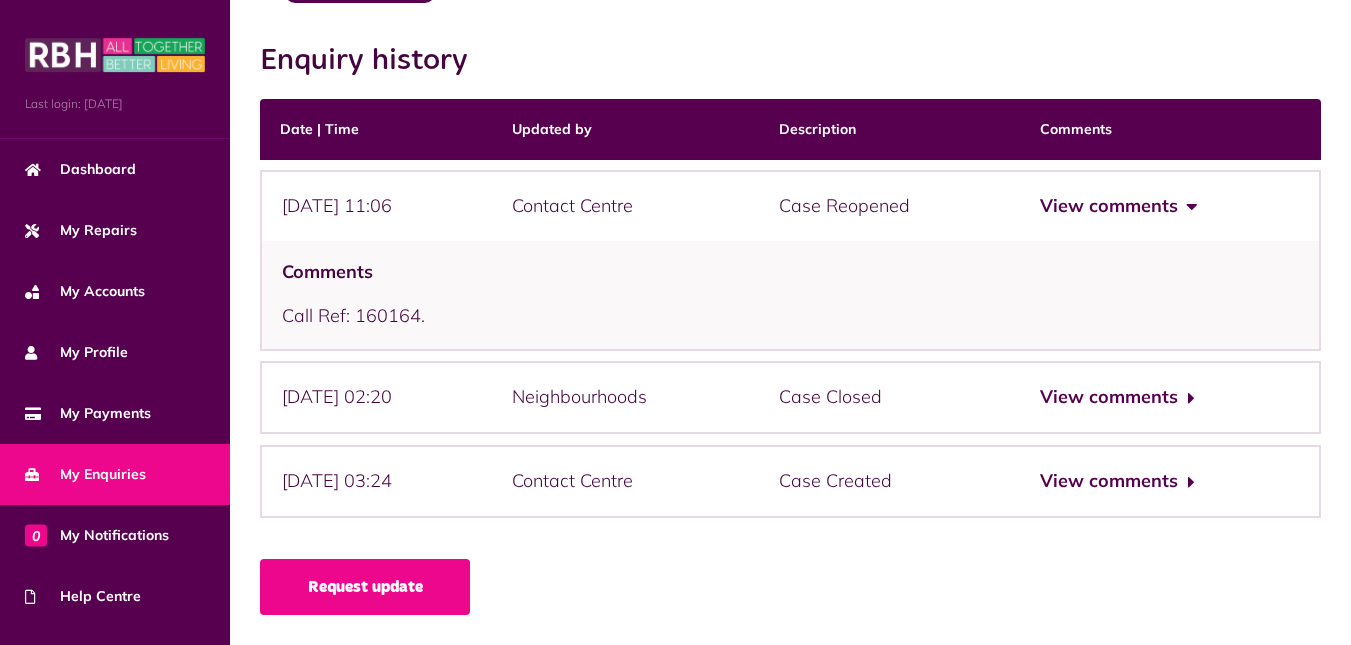 click on "View comments" at bounding box center [1117, 206] 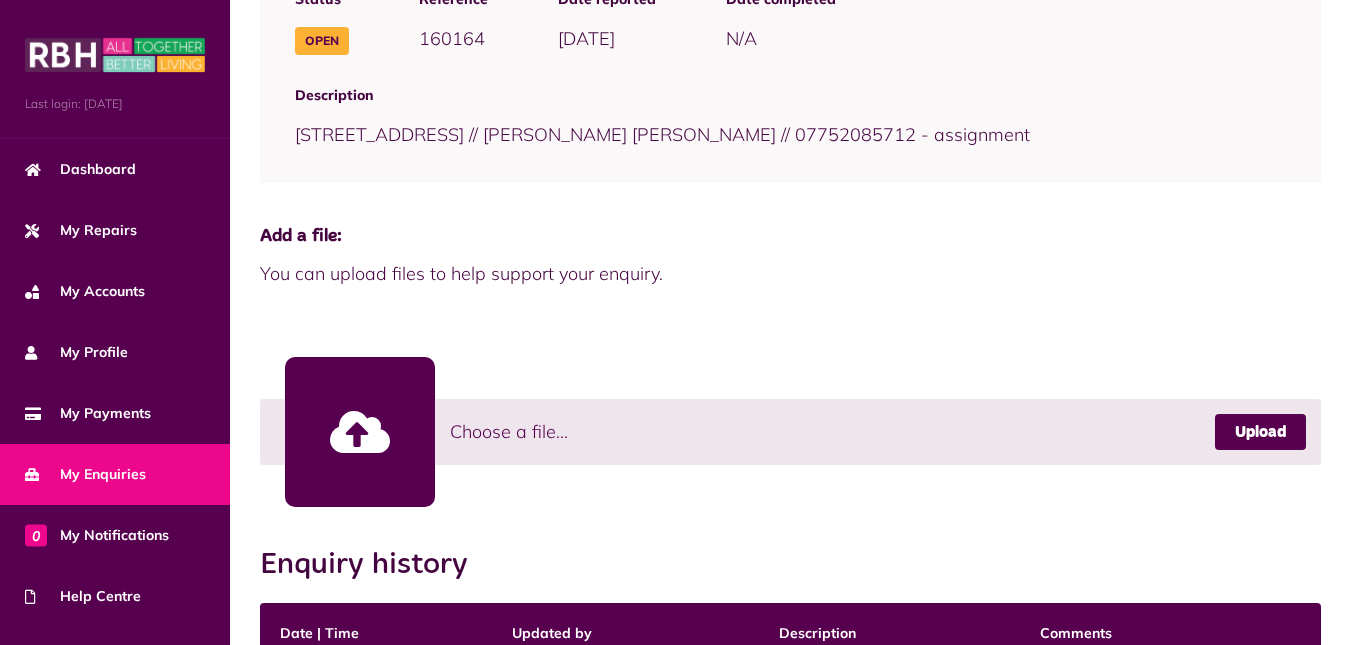 scroll, scrollTop: 313, scrollLeft: 0, axis: vertical 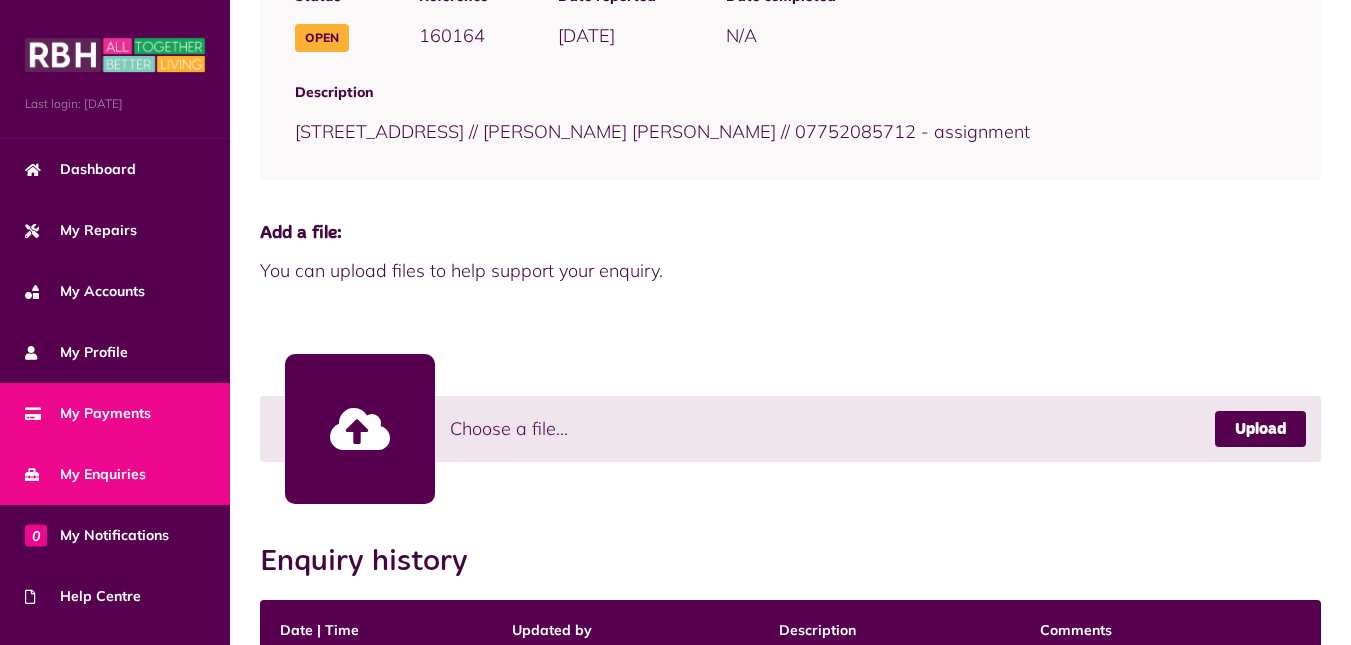click on "My Payments" at bounding box center (115, 413) 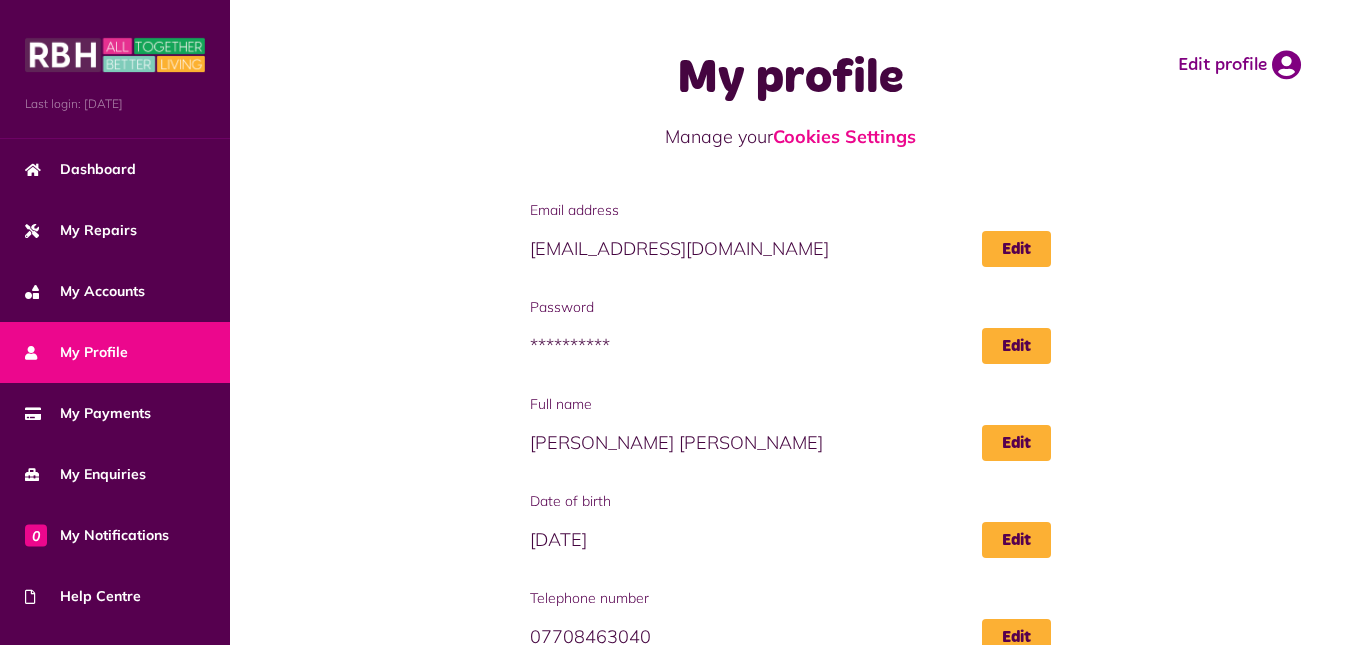 scroll, scrollTop: 0, scrollLeft: 0, axis: both 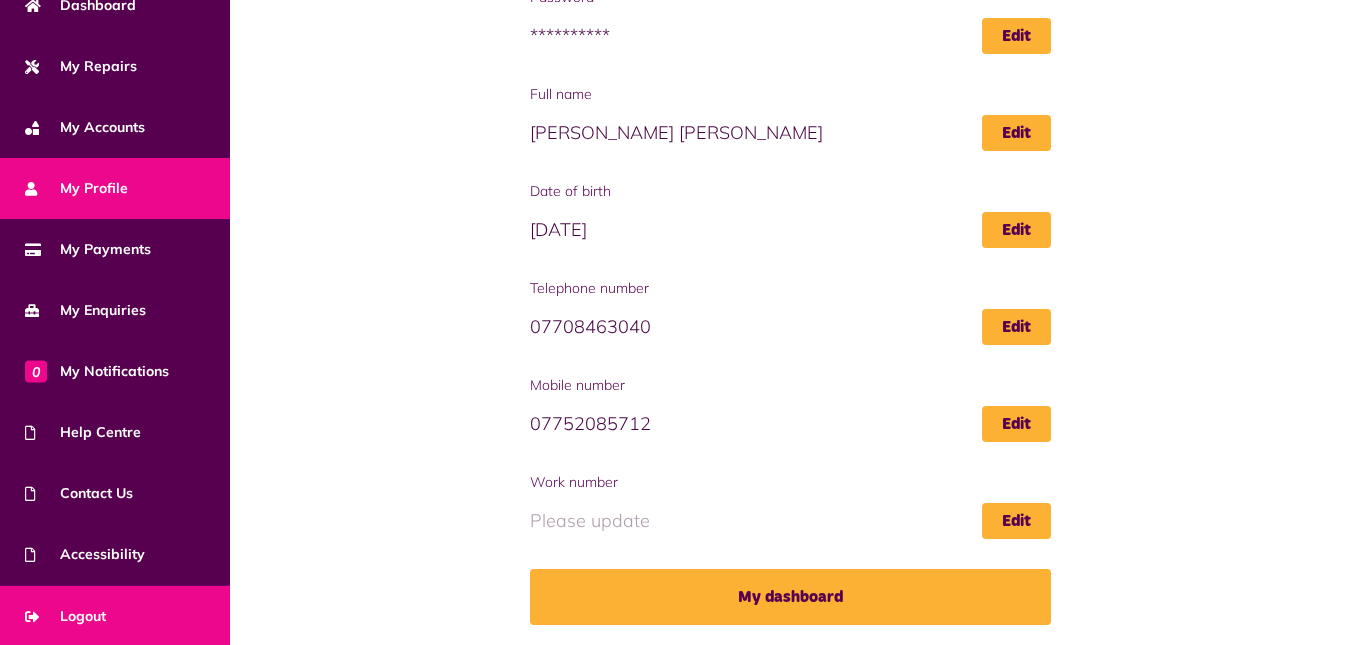 click on "Logout" at bounding box center (115, 616) 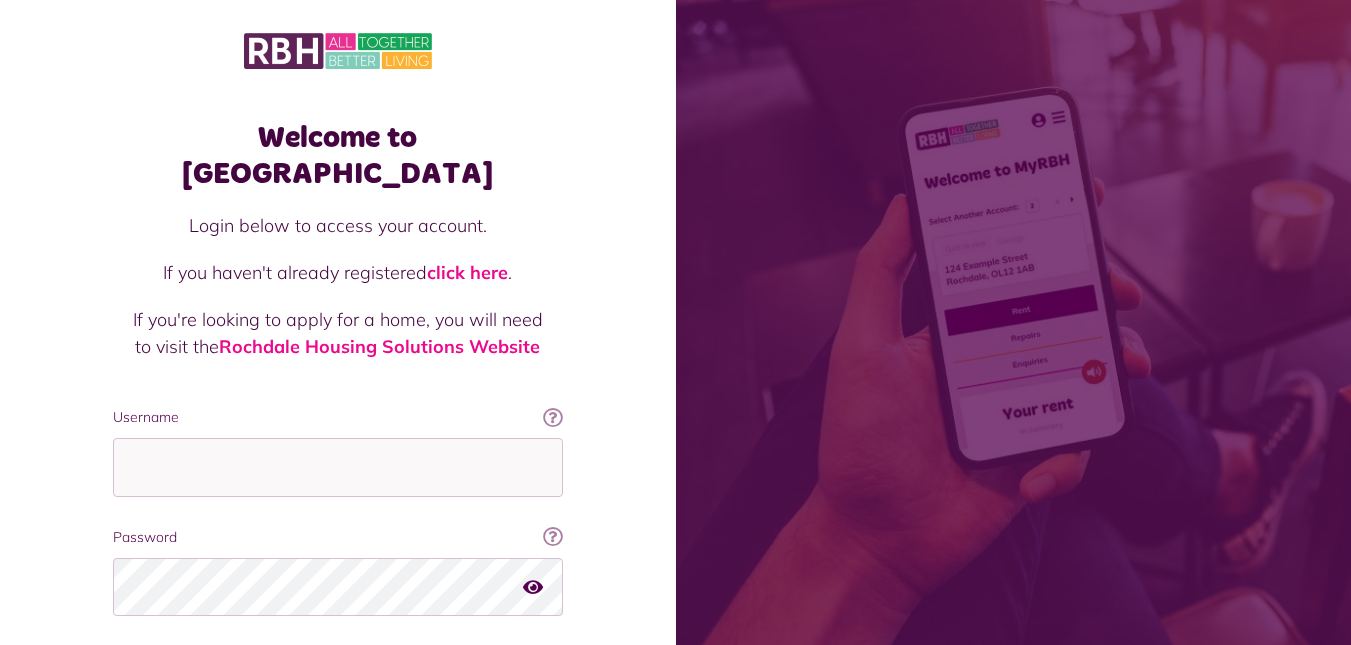 scroll, scrollTop: 0, scrollLeft: 0, axis: both 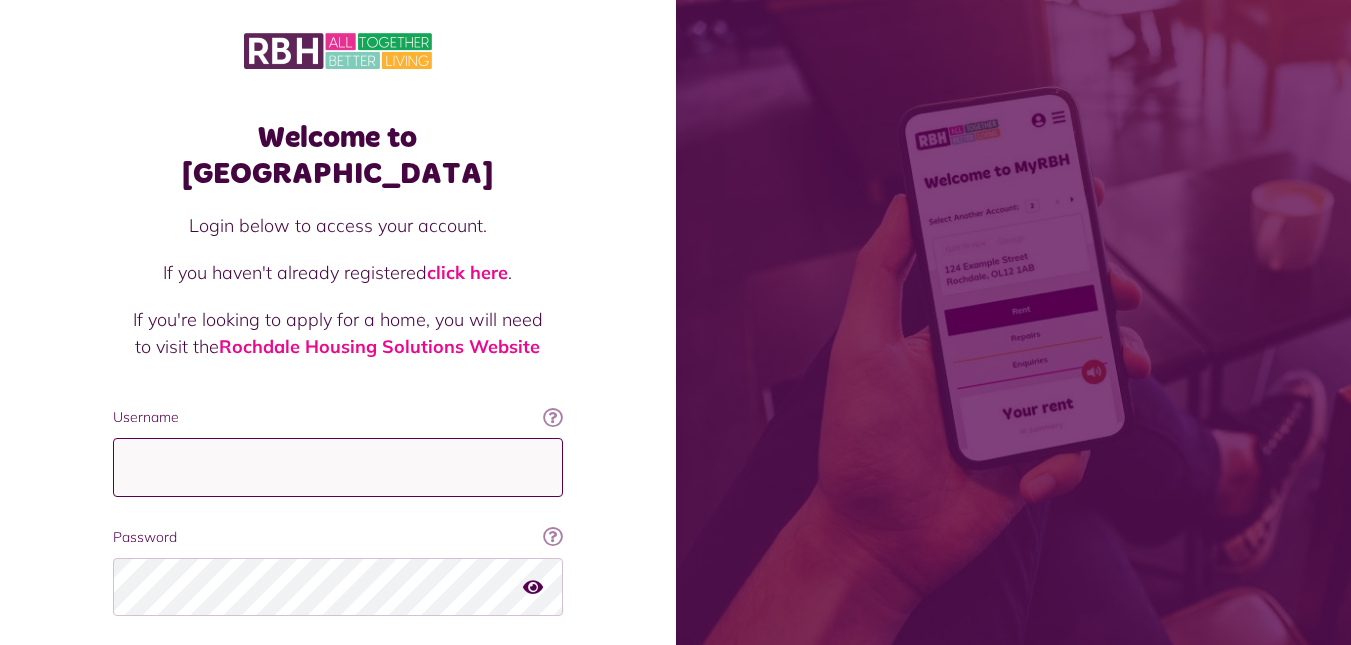 type on "**********" 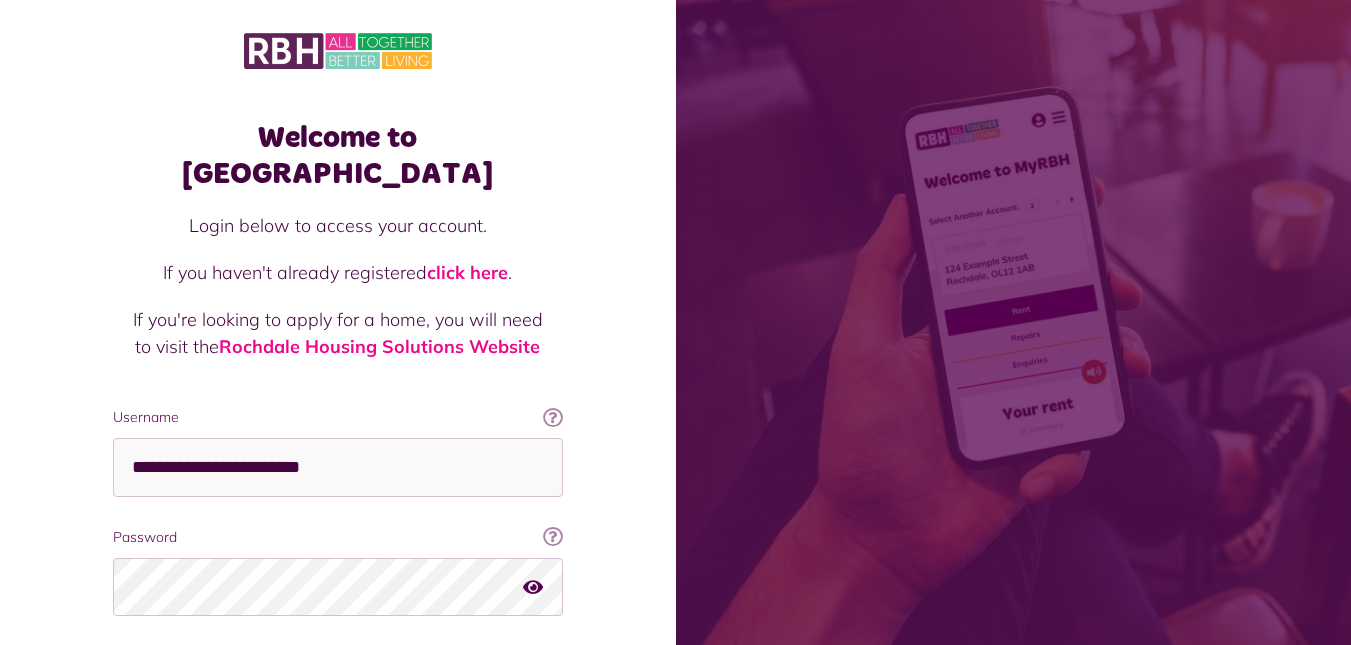 click on "**********" at bounding box center [338, 554] 